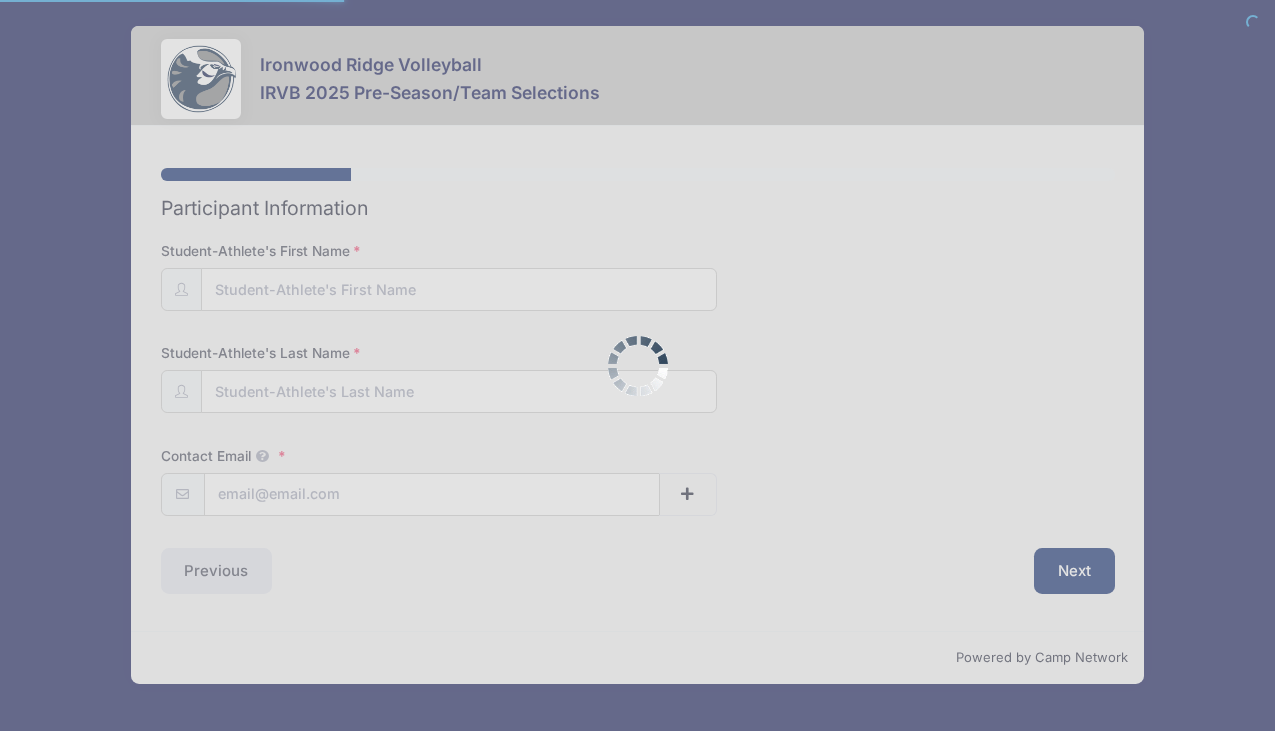 scroll, scrollTop: 0, scrollLeft: 0, axis: both 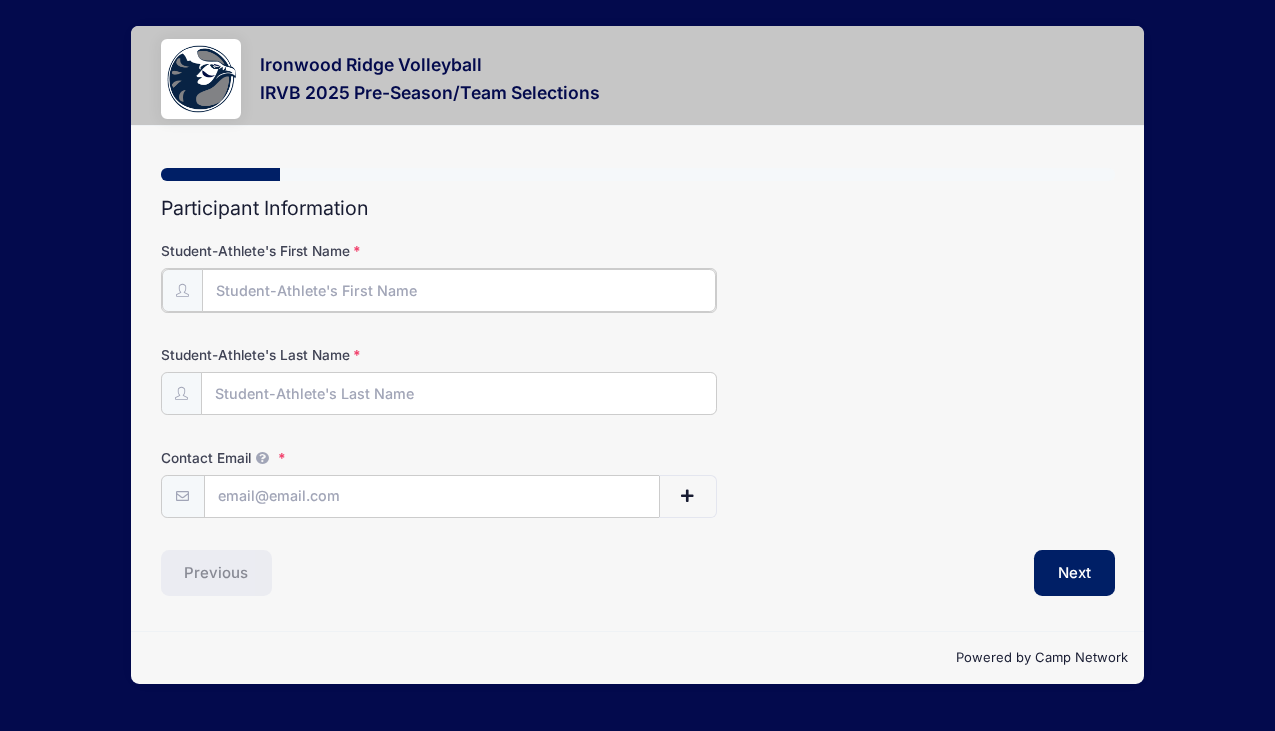 click on "Student-Athlete's First Name" at bounding box center [459, 290] 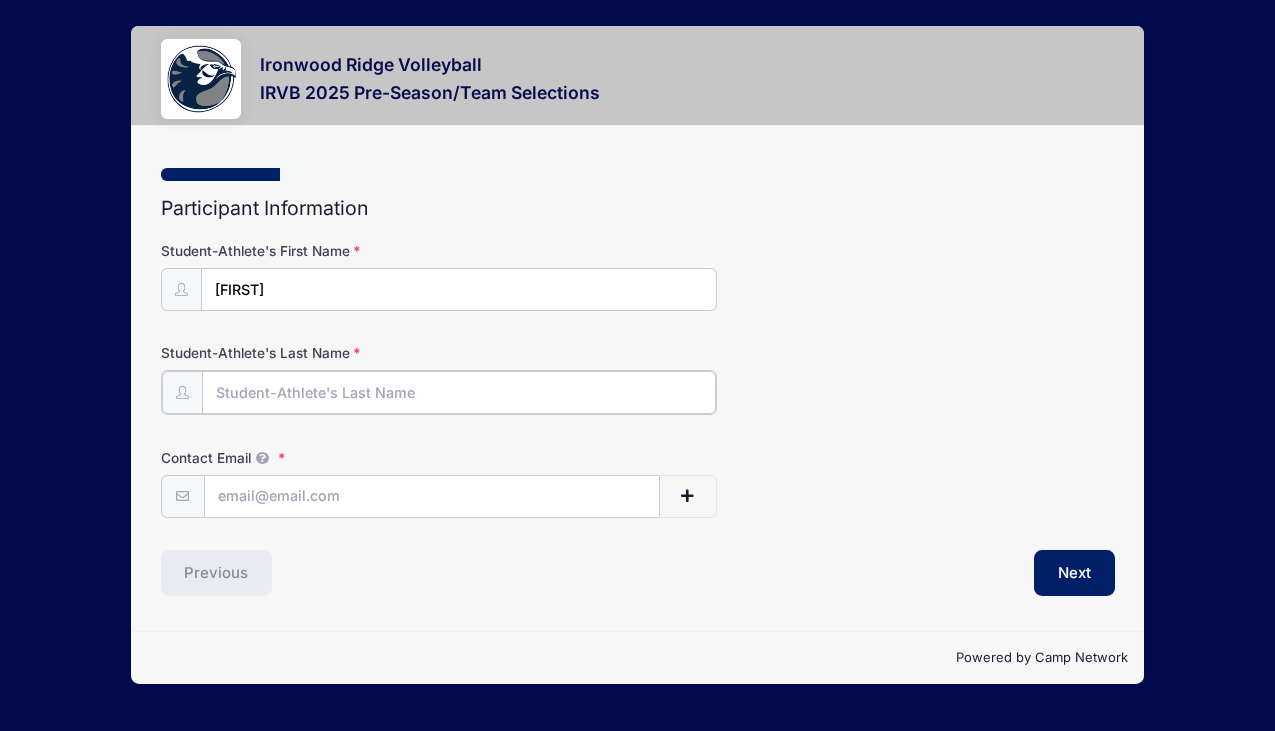 type on "Brewer" 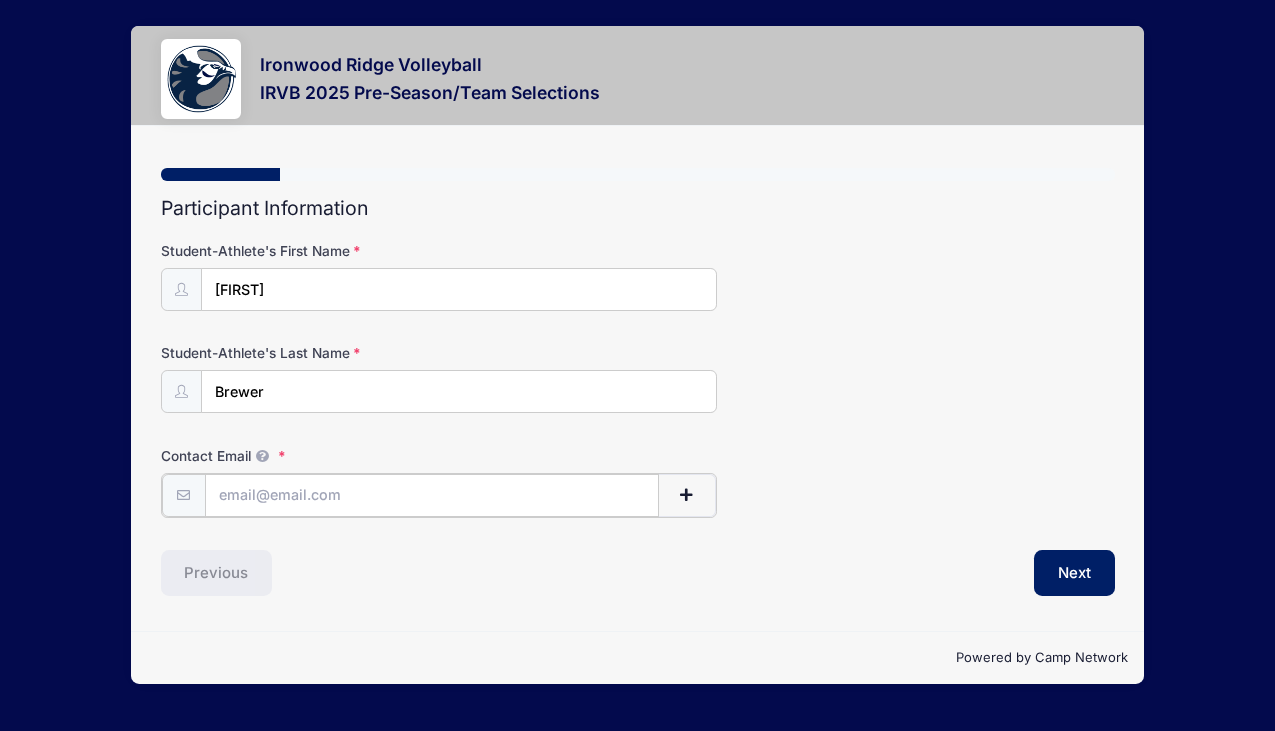click on "Contact Email" at bounding box center (432, 495) 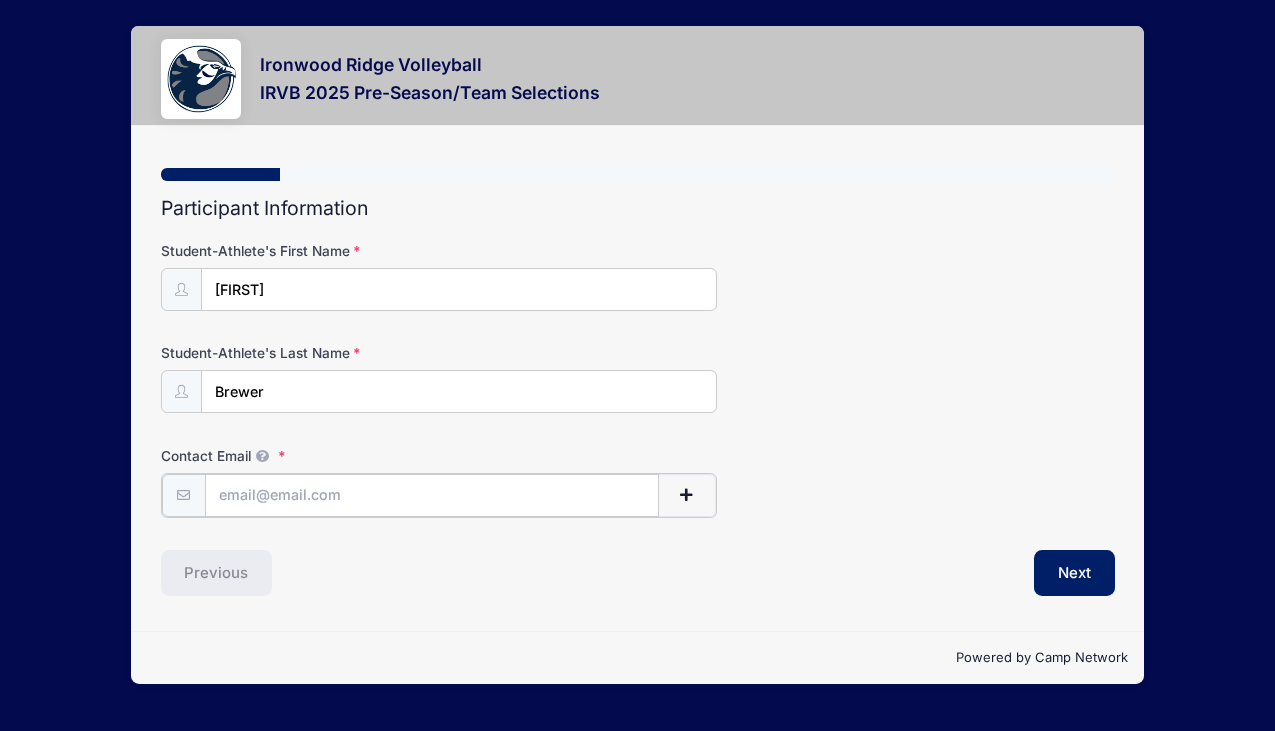 type on "[EMAIL]" 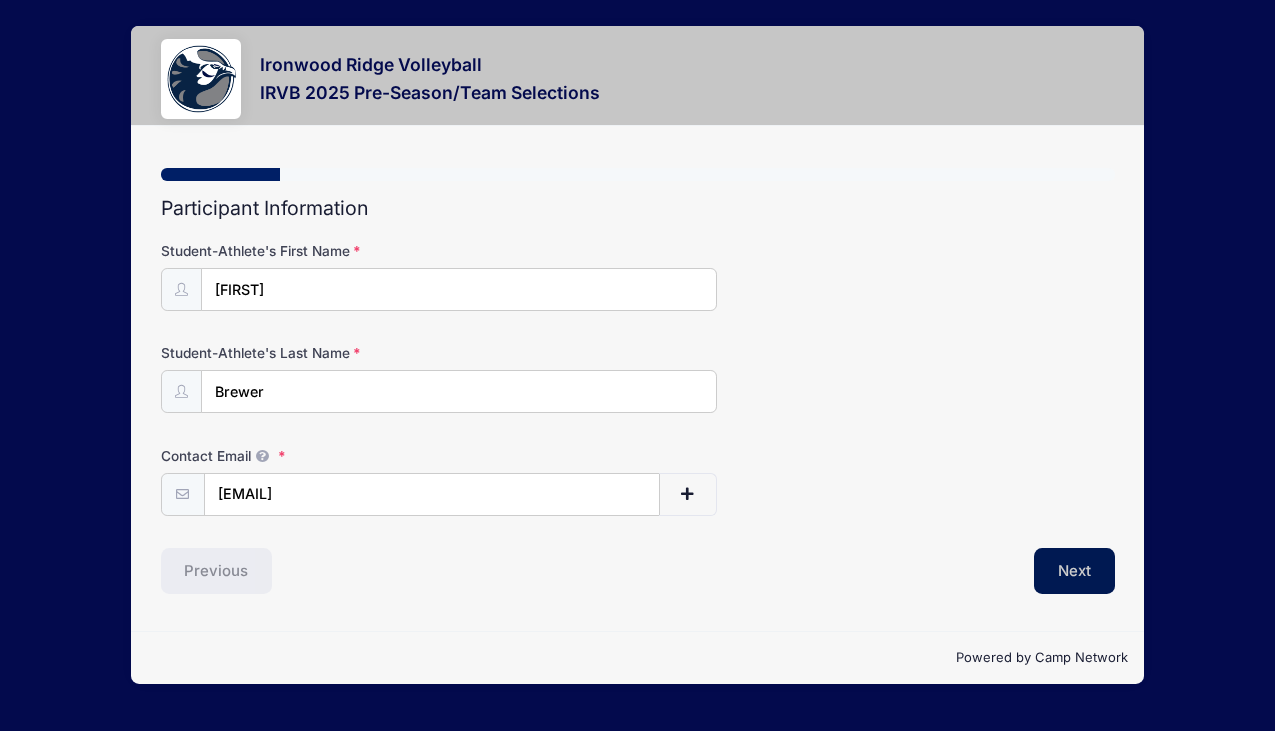 click on "Next" at bounding box center [1074, 571] 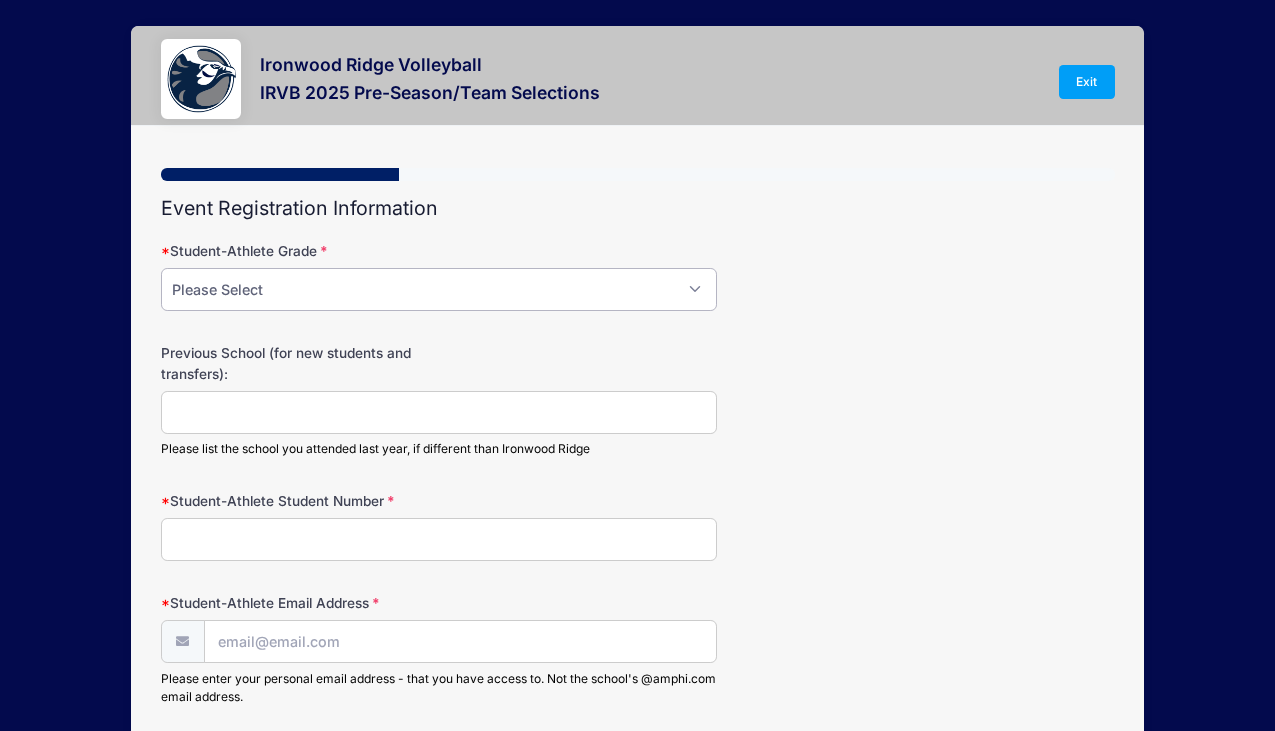 click on "Please Select 12
11
10
9" at bounding box center [439, 289] 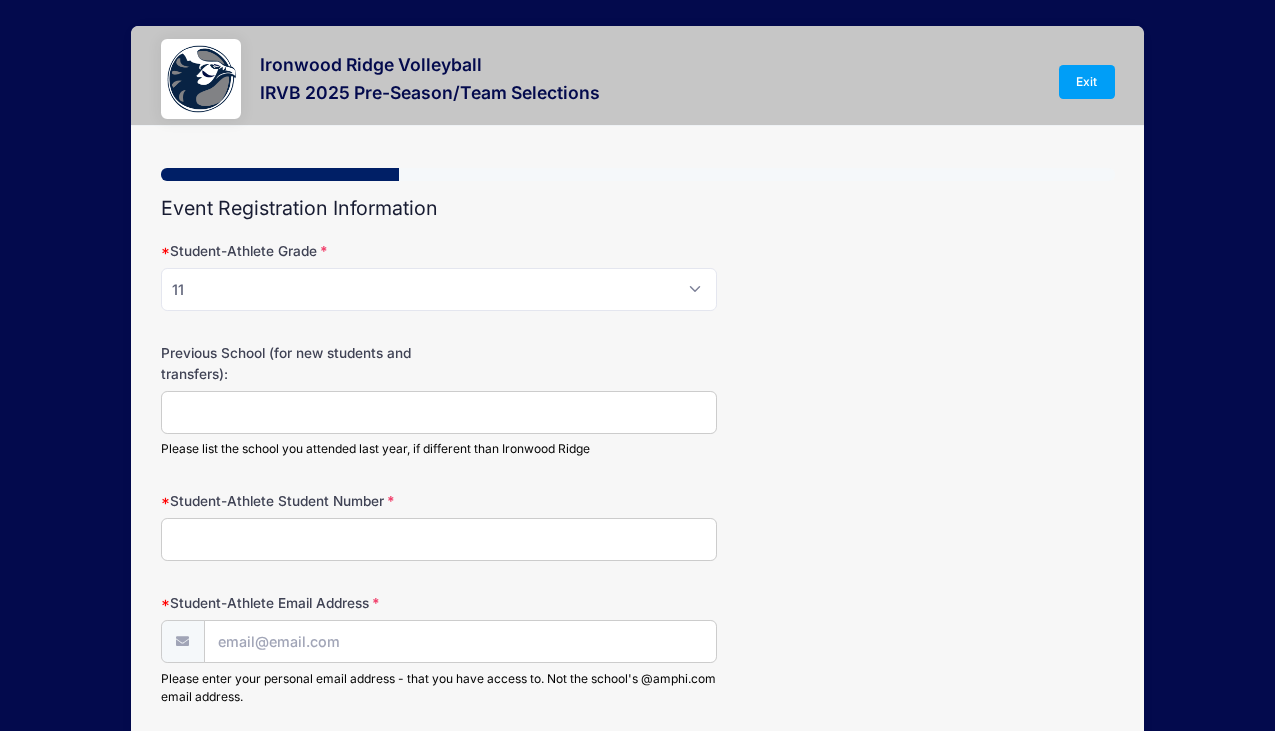 click on "Previous School (for new students and transfers):" at bounding box center [439, 412] 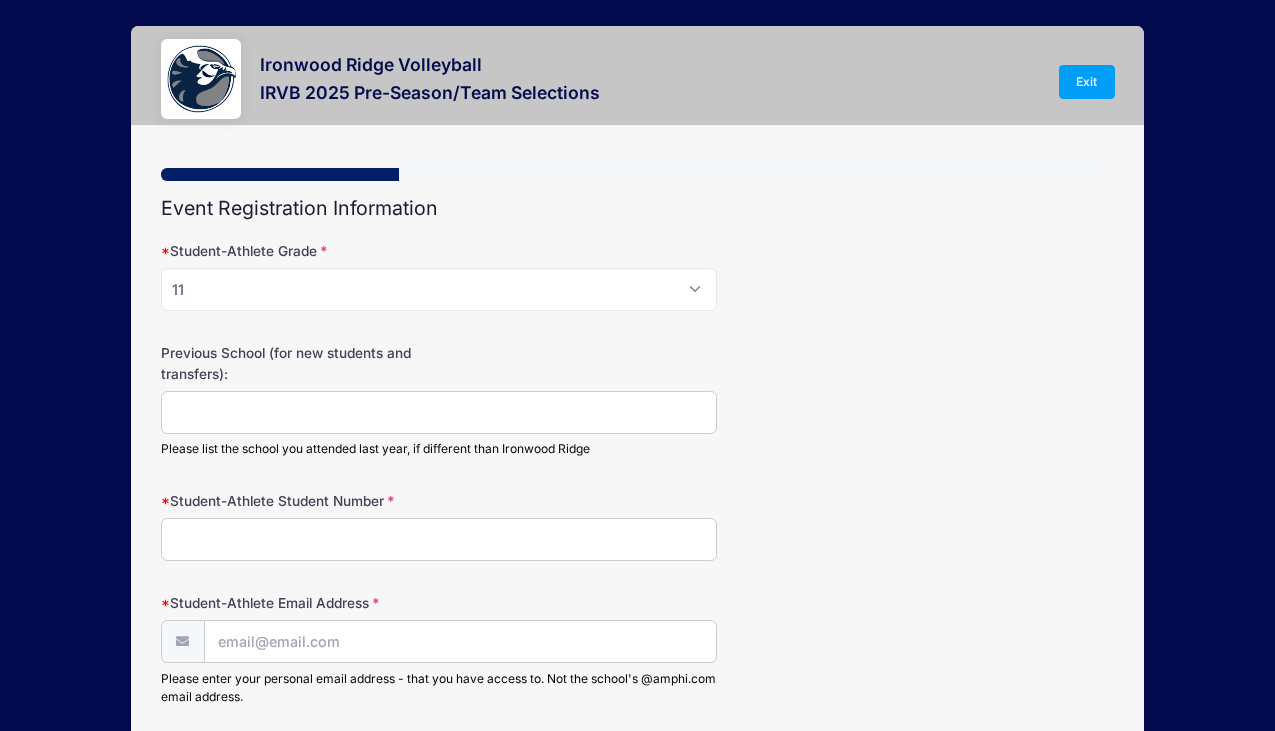 type on "[PLACE] High school" 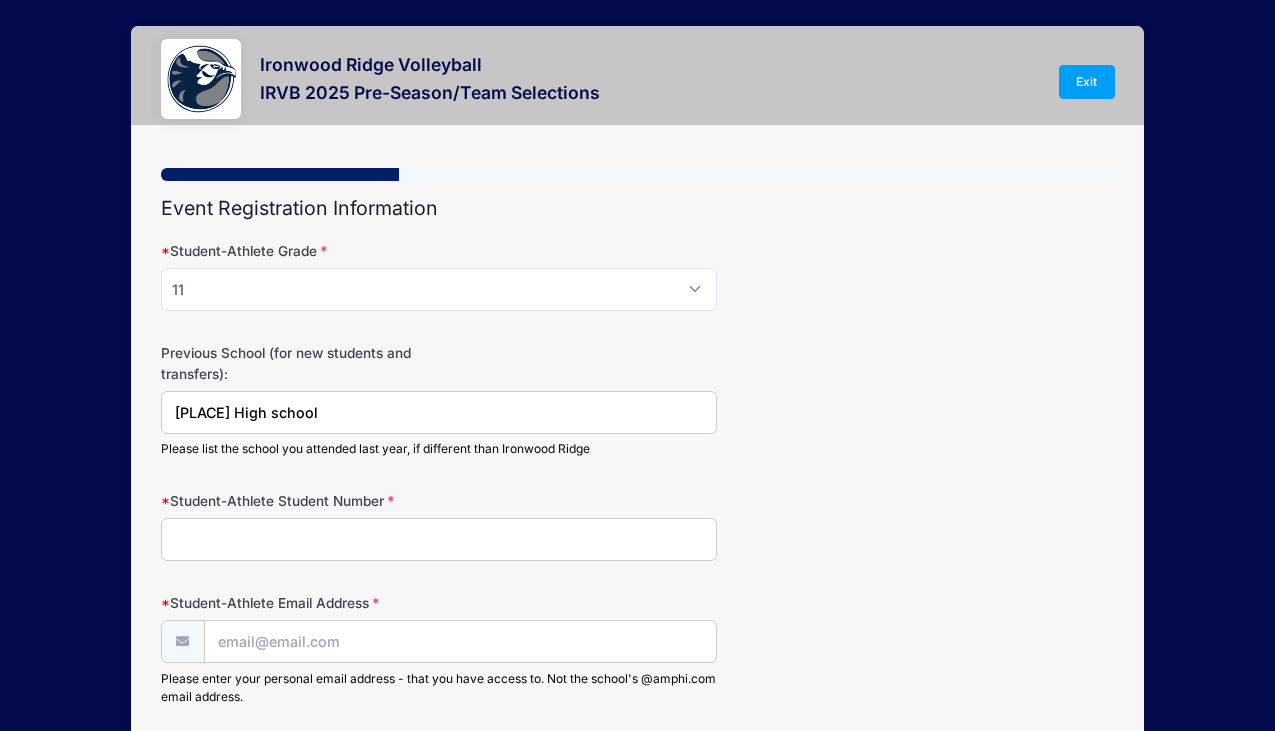 click on "Student-Athlete Student Number" at bounding box center [439, 539] 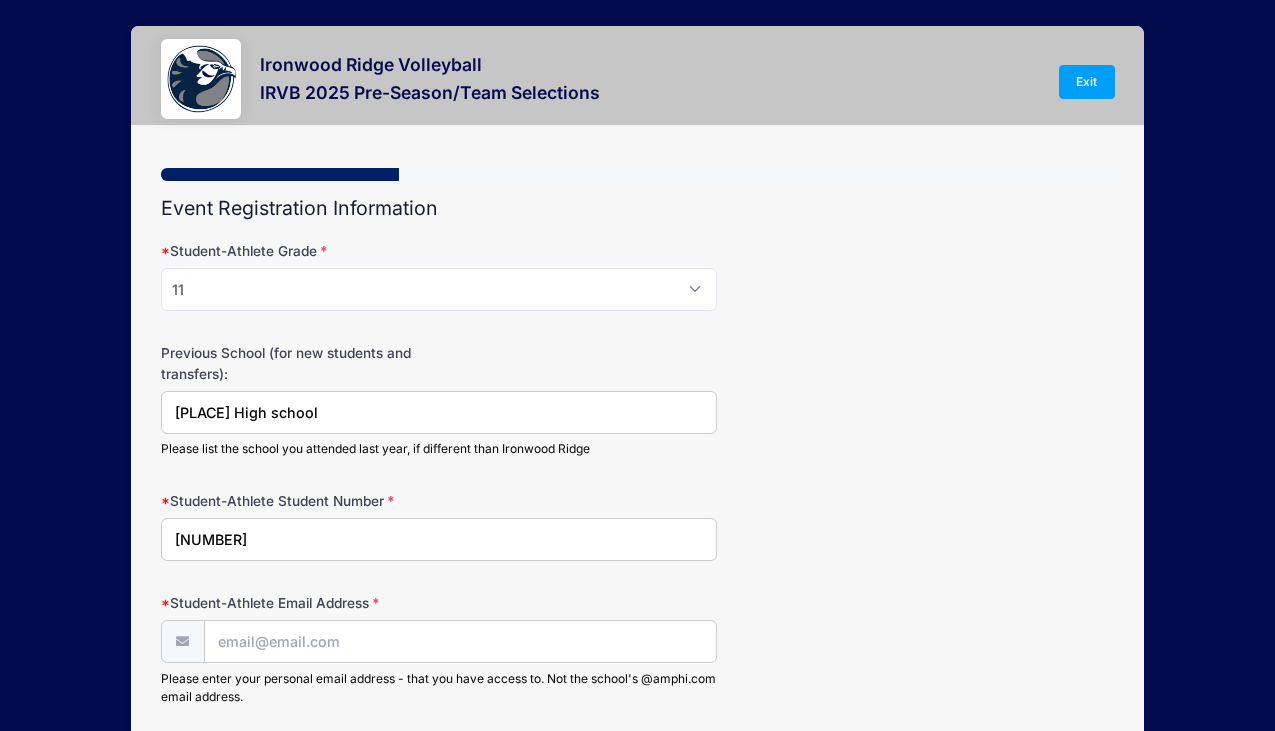 type on "[NUMBER]" 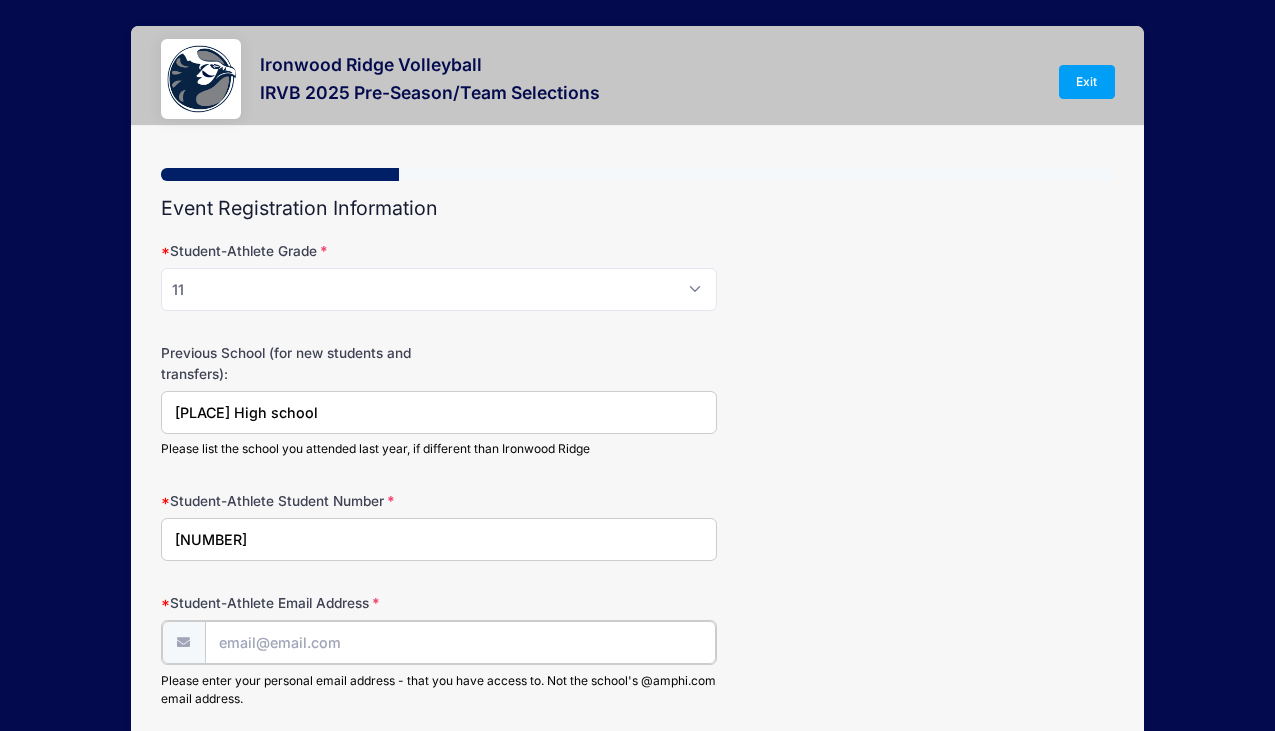 click on "Student-Athlete Email Address" at bounding box center [460, 642] 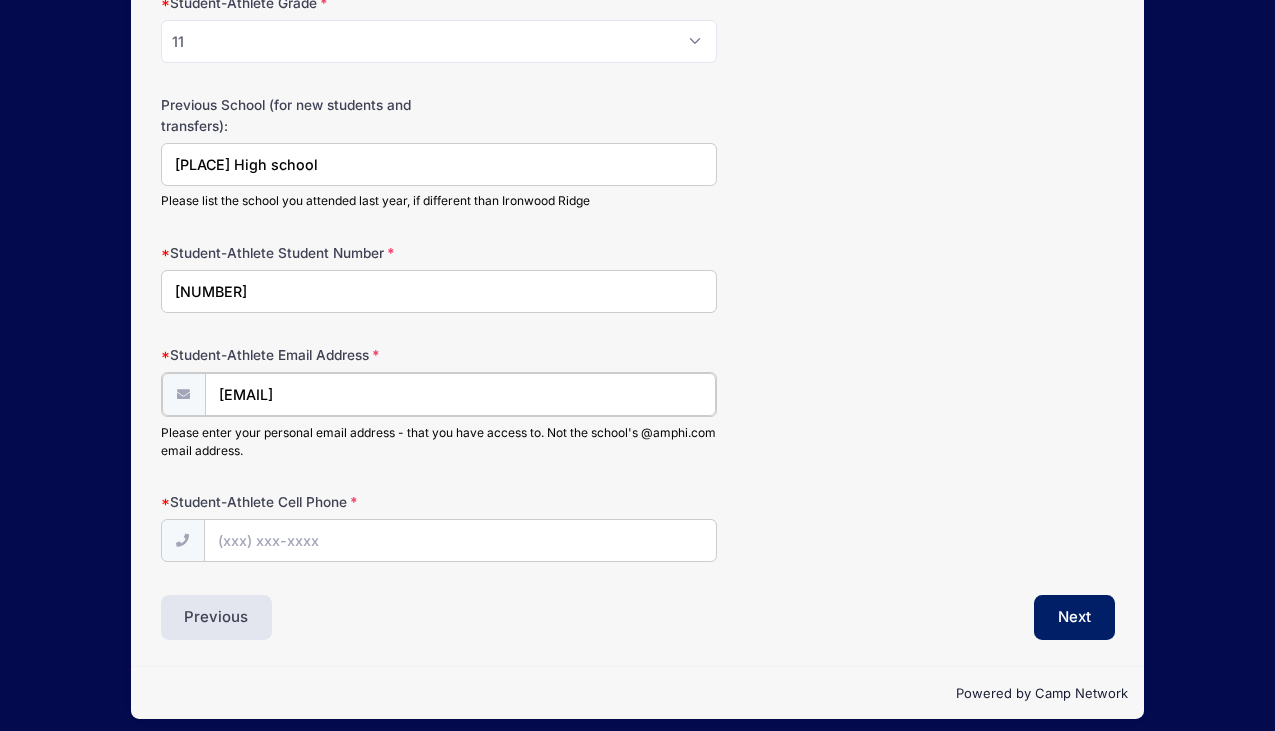 scroll, scrollTop: 262, scrollLeft: 0, axis: vertical 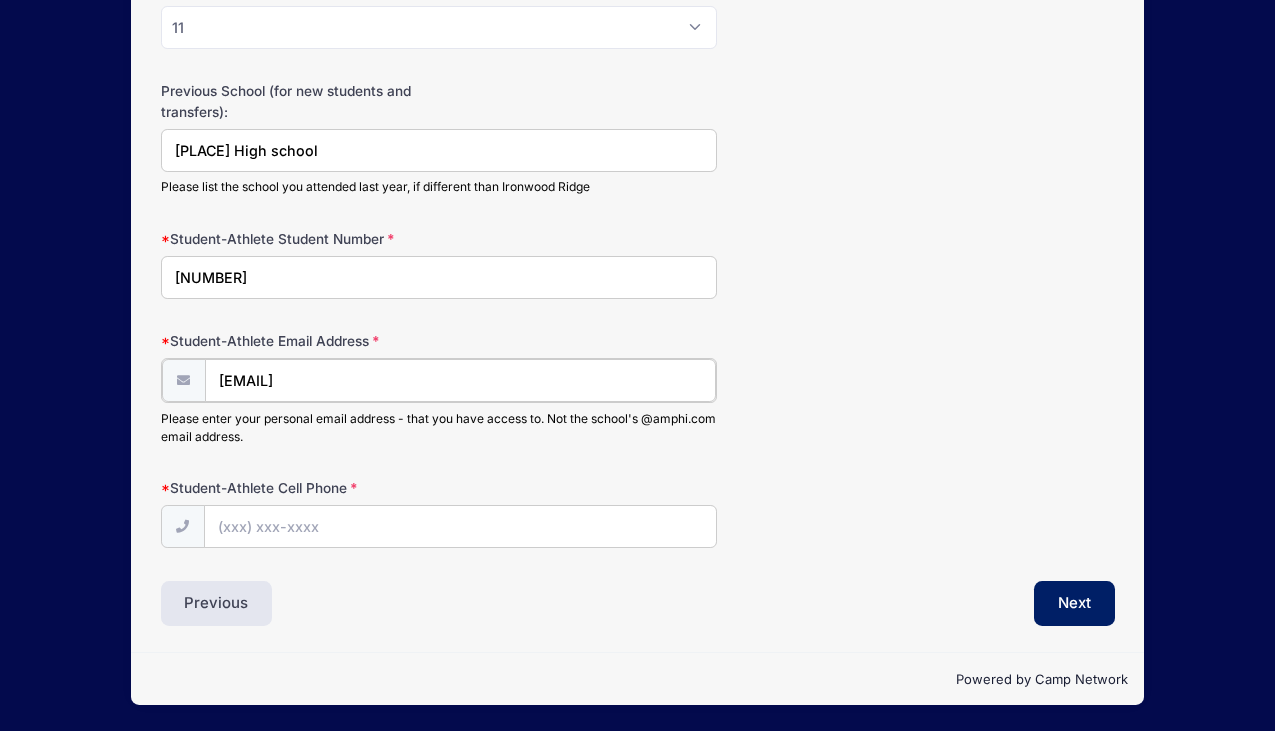 type on "[EMAIL]" 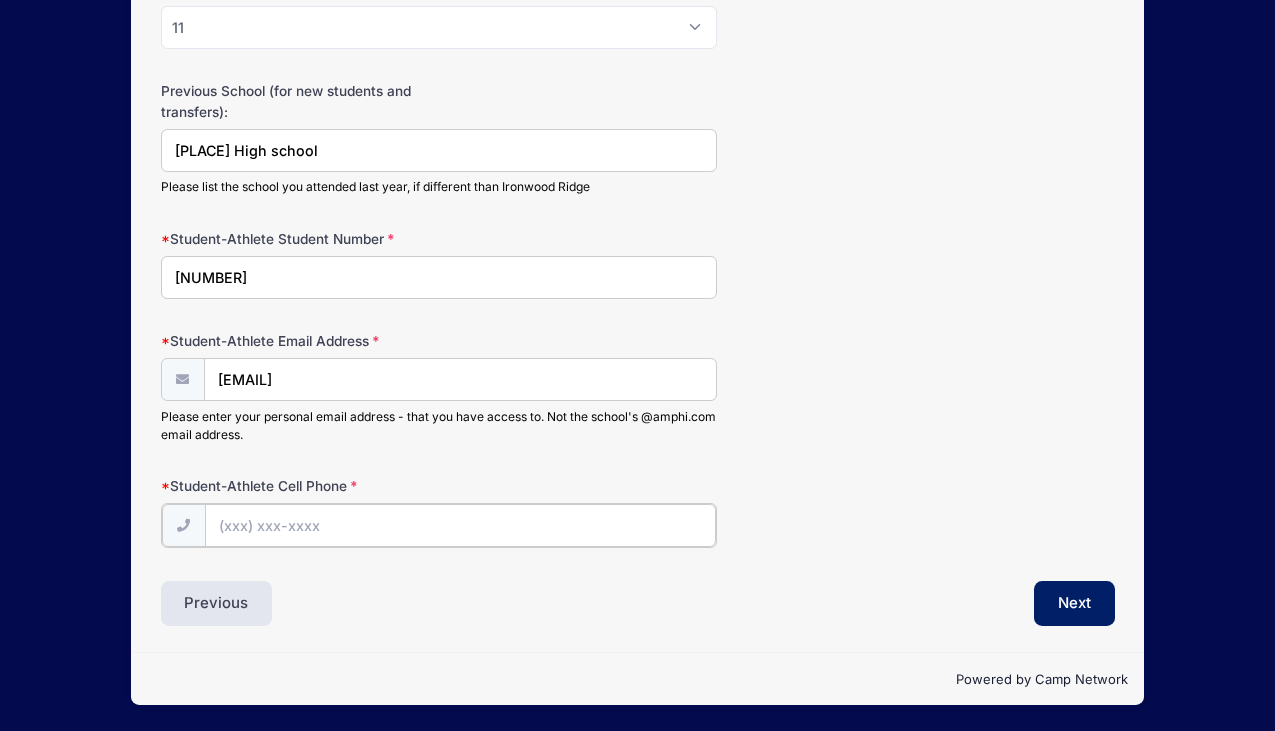 click on "Student-Athlete Cell Phone" at bounding box center [460, 525] 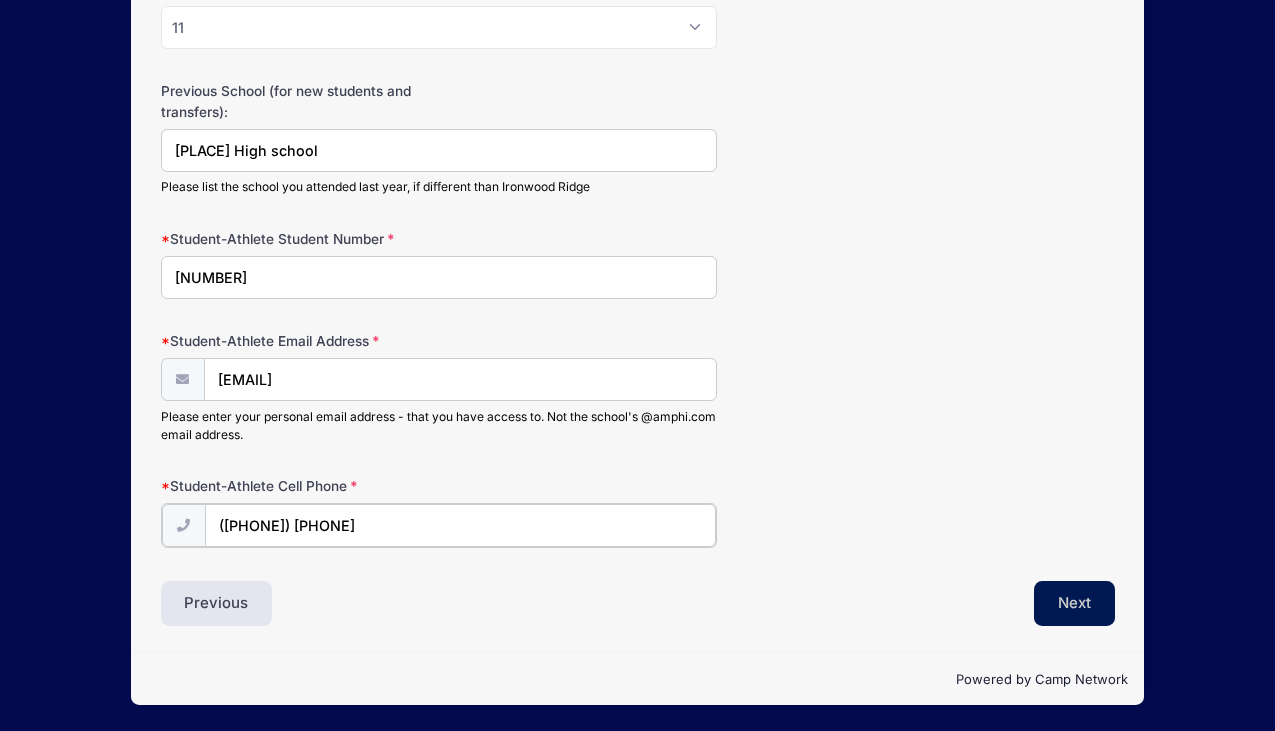 type on "([PHONE]) [PHONE]" 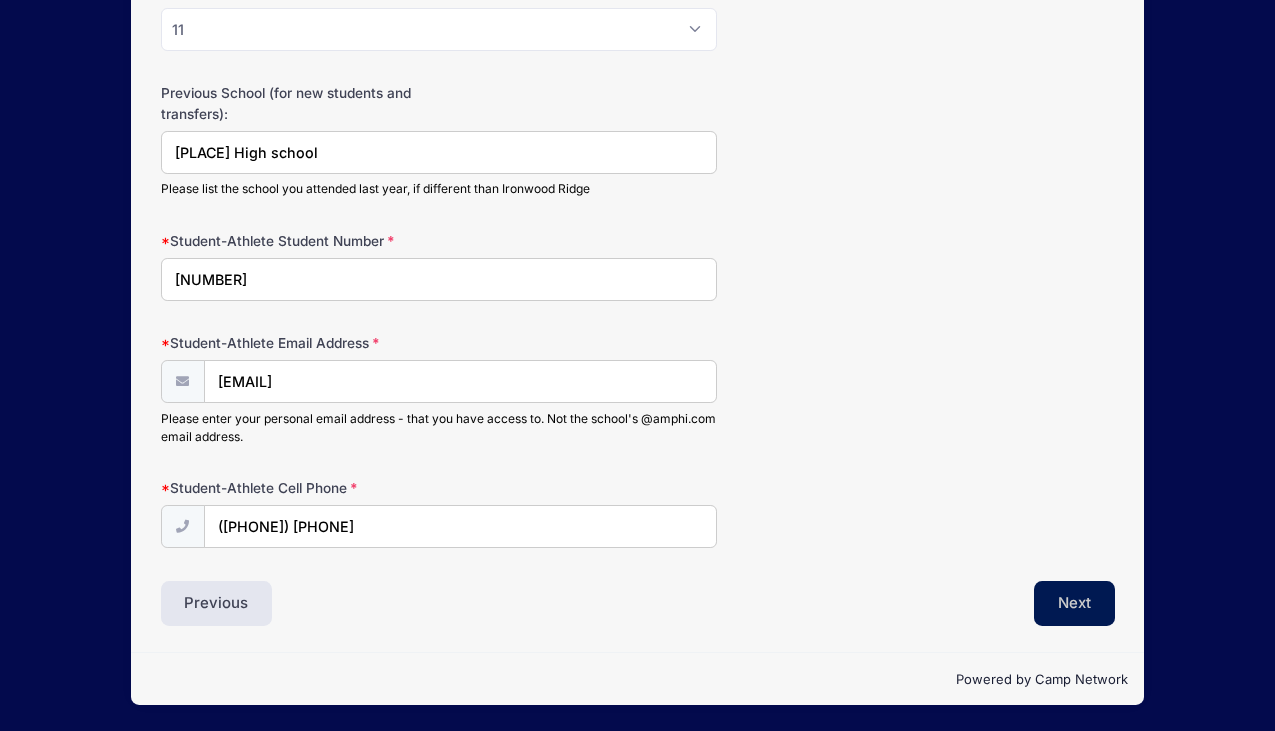 scroll, scrollTop: 260, scrollLeft: 0, axis: vertical 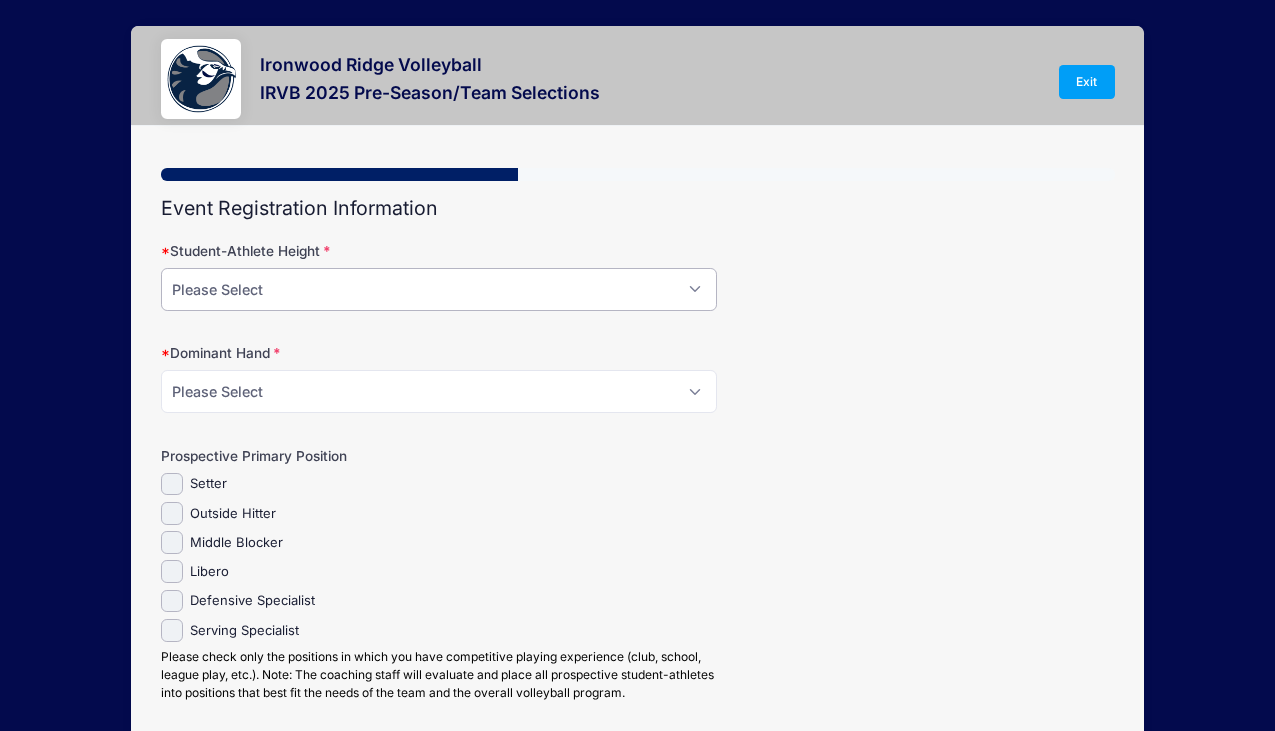 click on "Please Select 5-4
5-5
5-6
5-7
5-8
5-9
5-10
5-11
6-0
6-1
6-2
6-3
6-4" at bounding box center (439, 289) 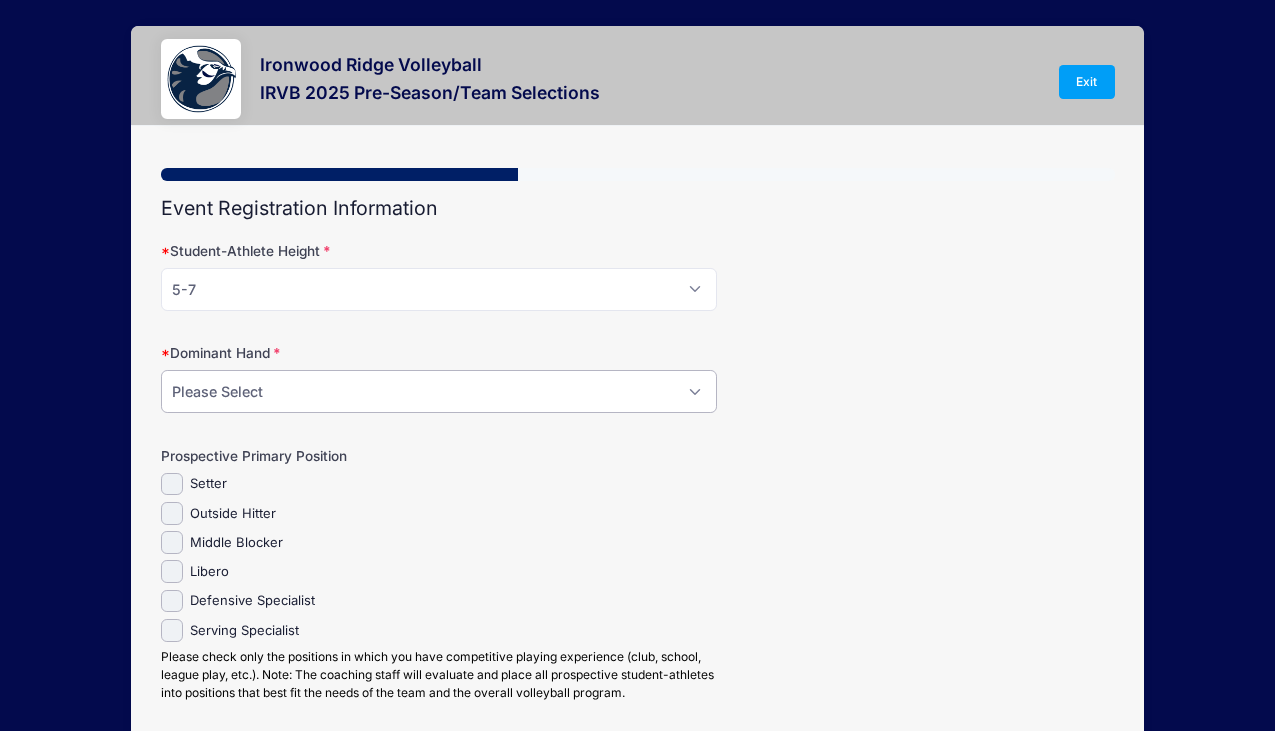 click on "Please Select Right
Left
Ambidextrous" at bounding box center [439, 391] 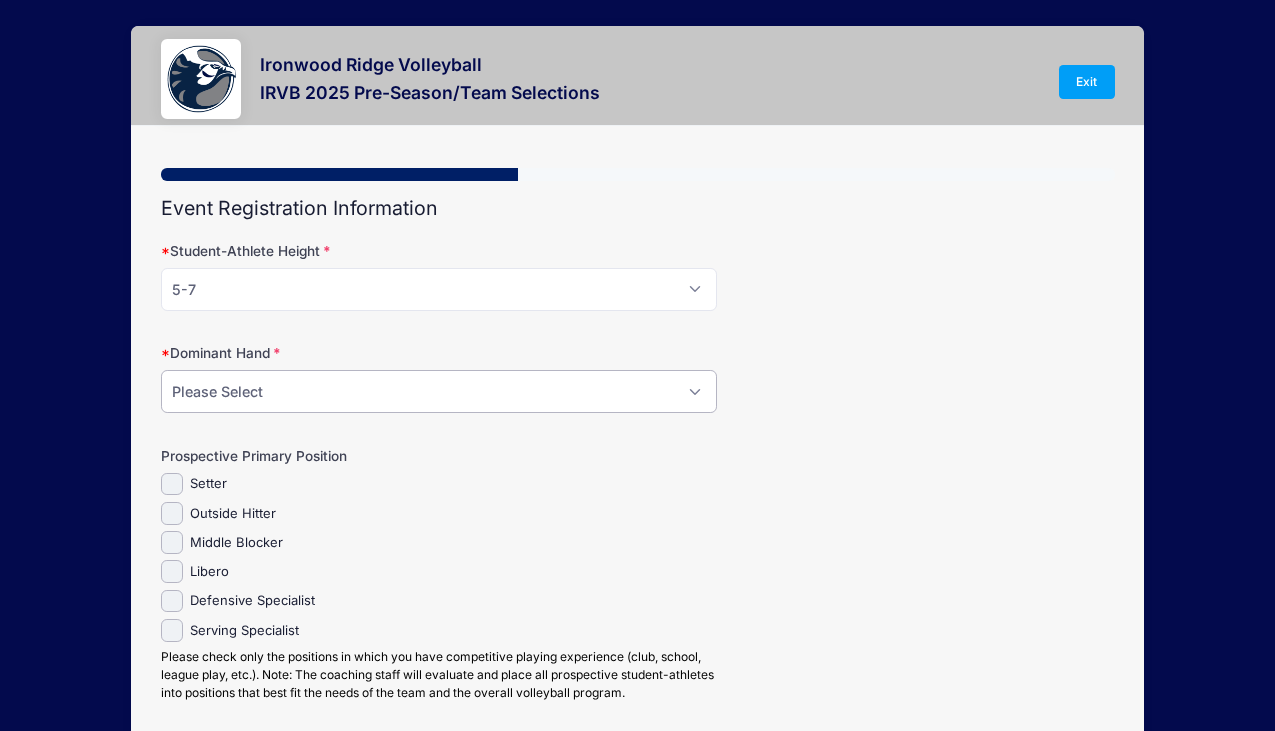 select on "Right" 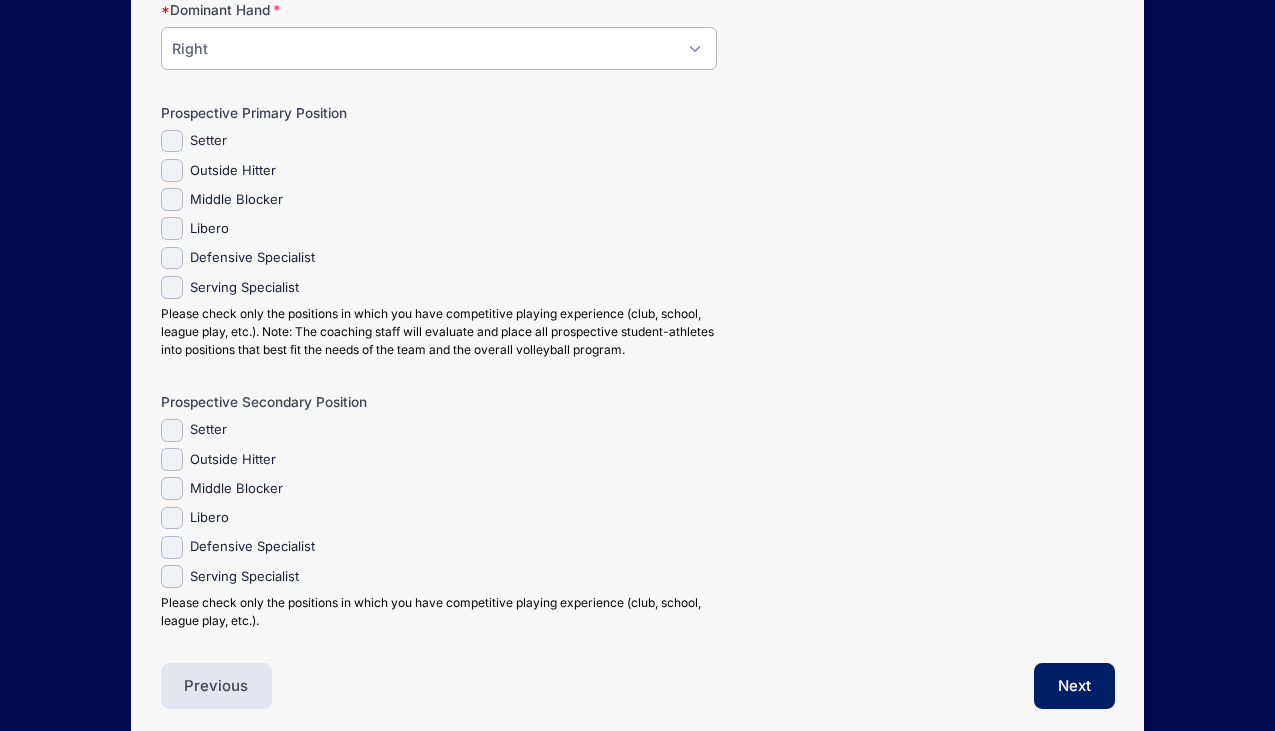 scroll, scrollTop: 348, scrollLeft: 0, axis: vertical 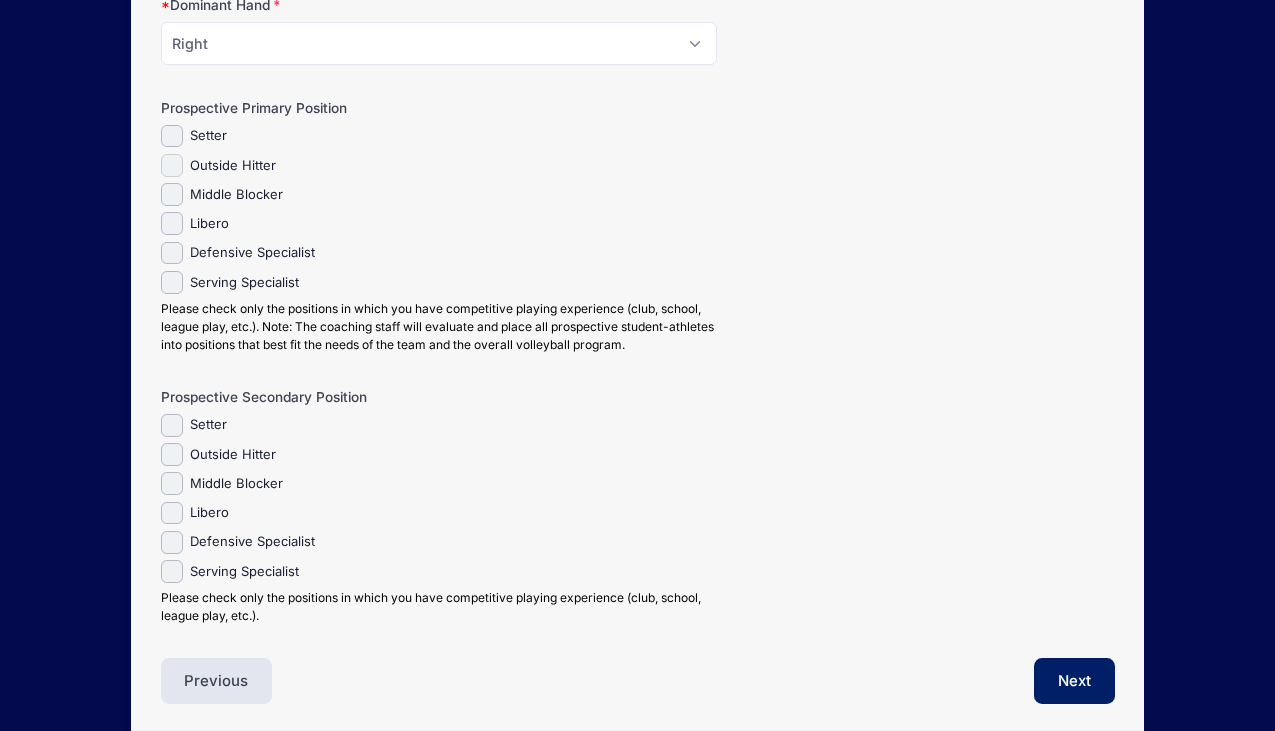 click on "Outside Hitter" at bounding box center (172, 165) 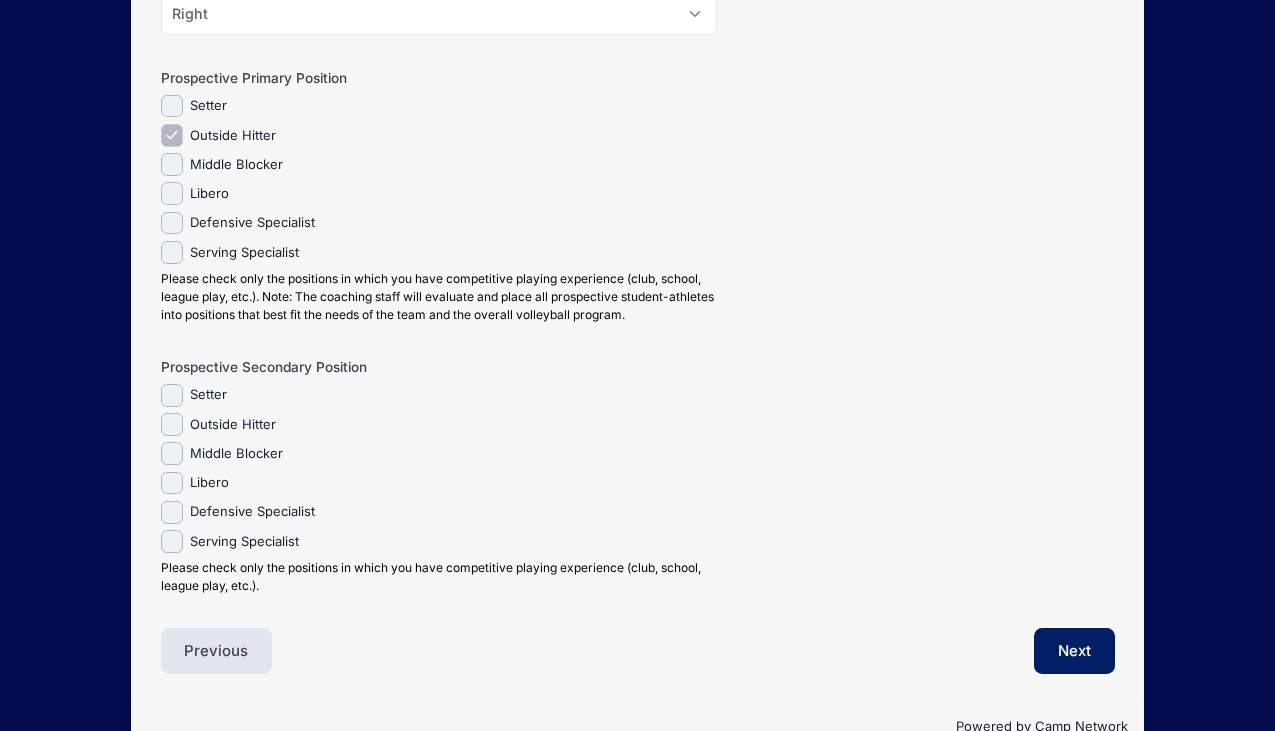 scroll, scrollTop: 425, scrollLeft: 0, axis: vertical 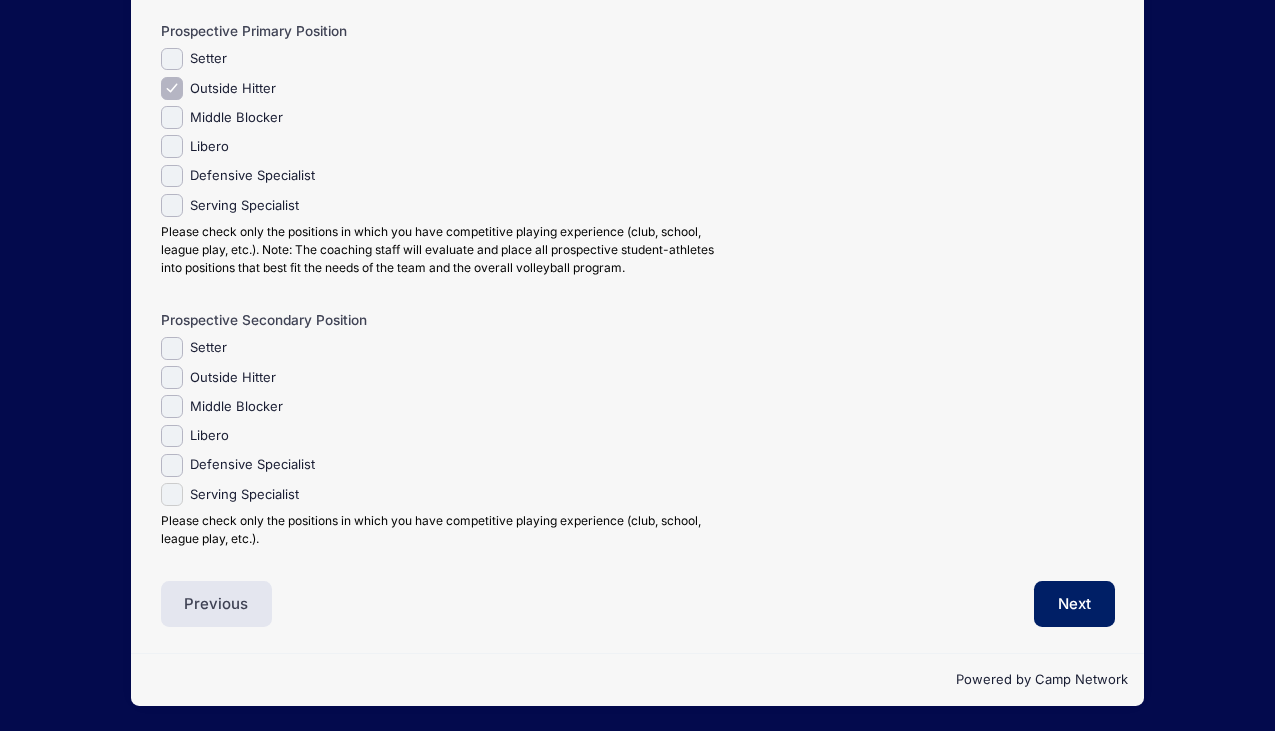 click on "Serving Specialist" at bounding box center [172, 494] 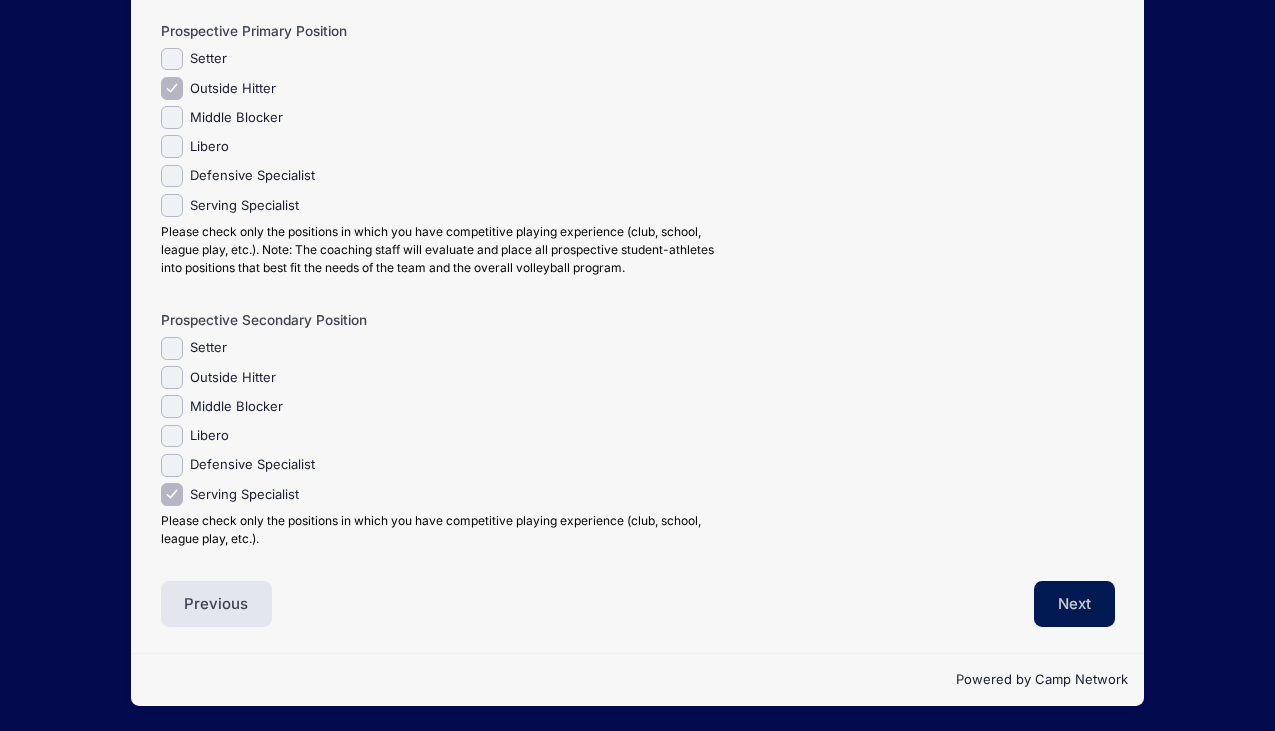 click on "Next" at bounding box center (1074, 604) 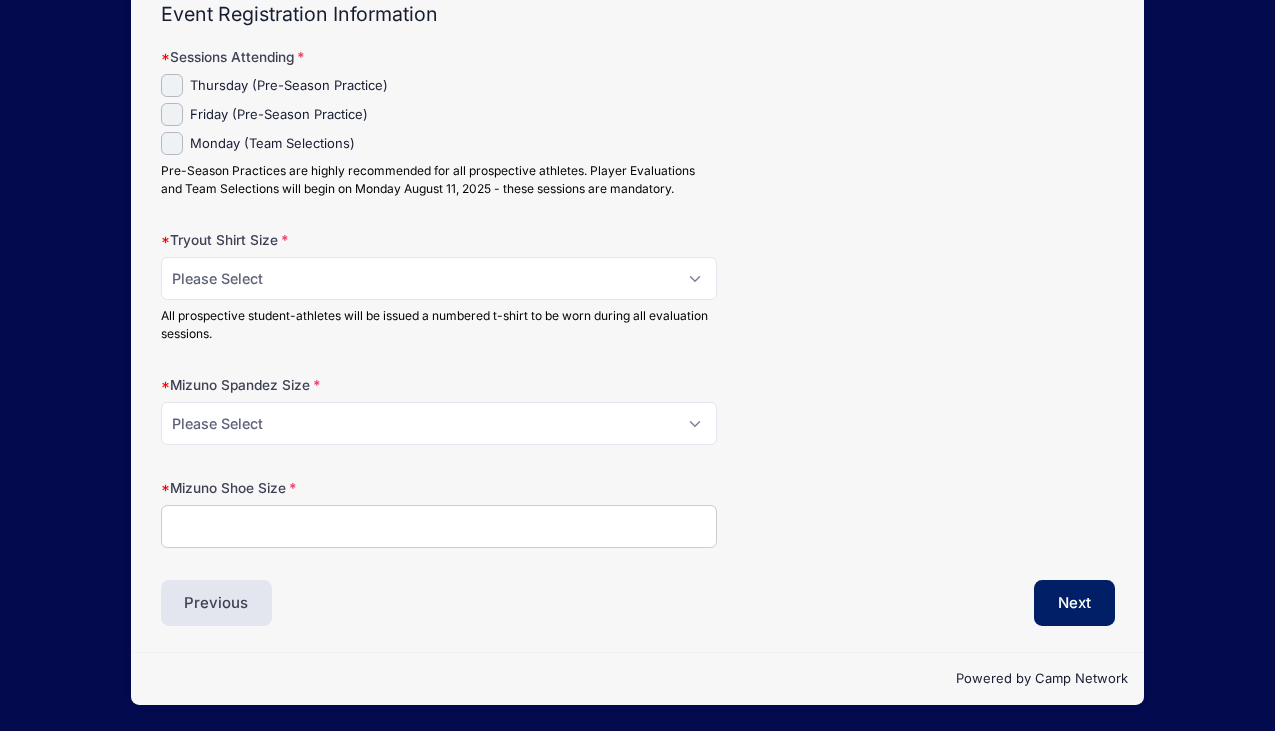 scroll, scrollTop: 121, scrollLeft: 0, axis: vertical 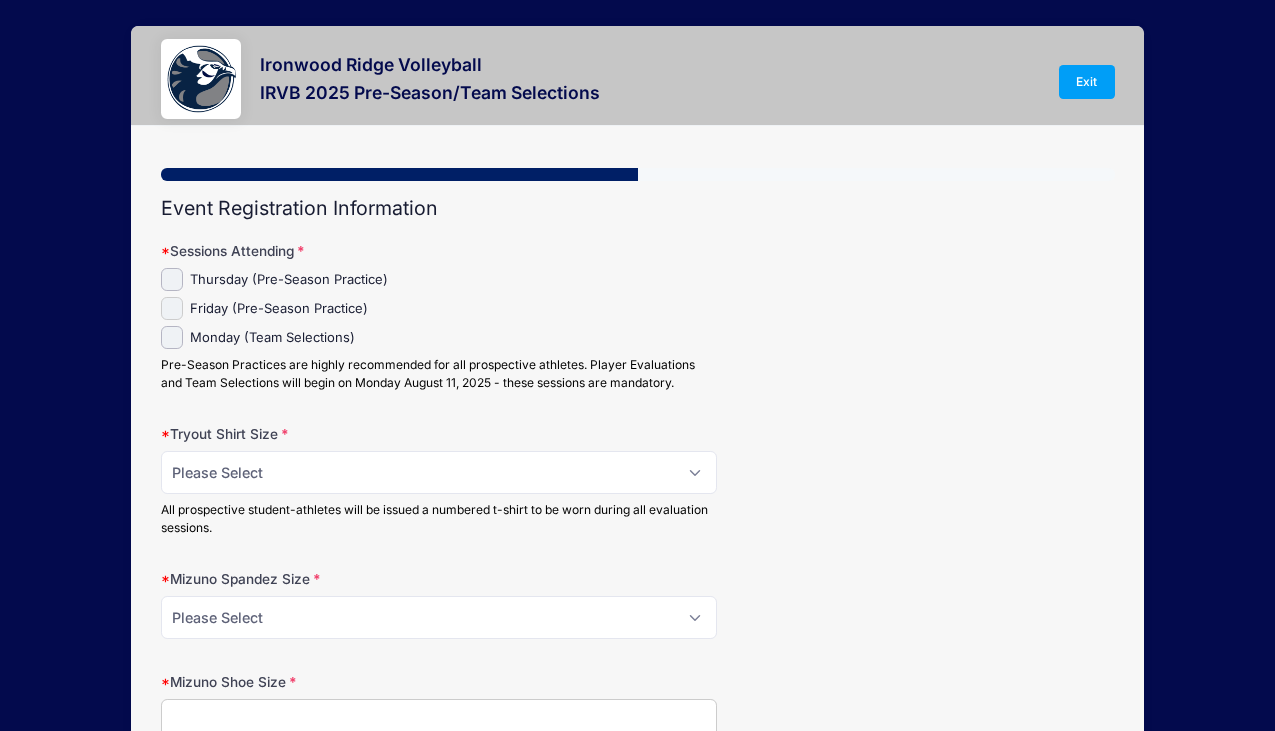 click on "Friday (Pre-Season Practice)" at bounding box center [172, 308] 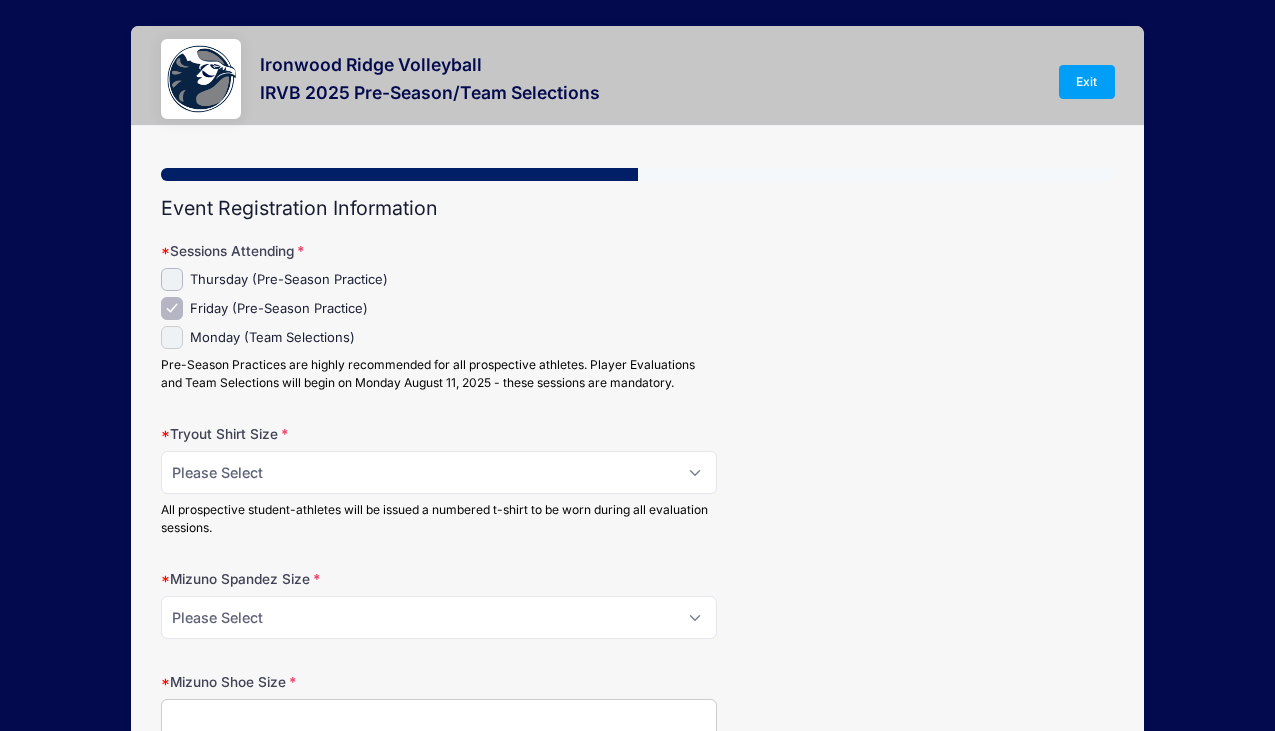 click on "Monday (Team Selections)" at bounding box center [172, 337] 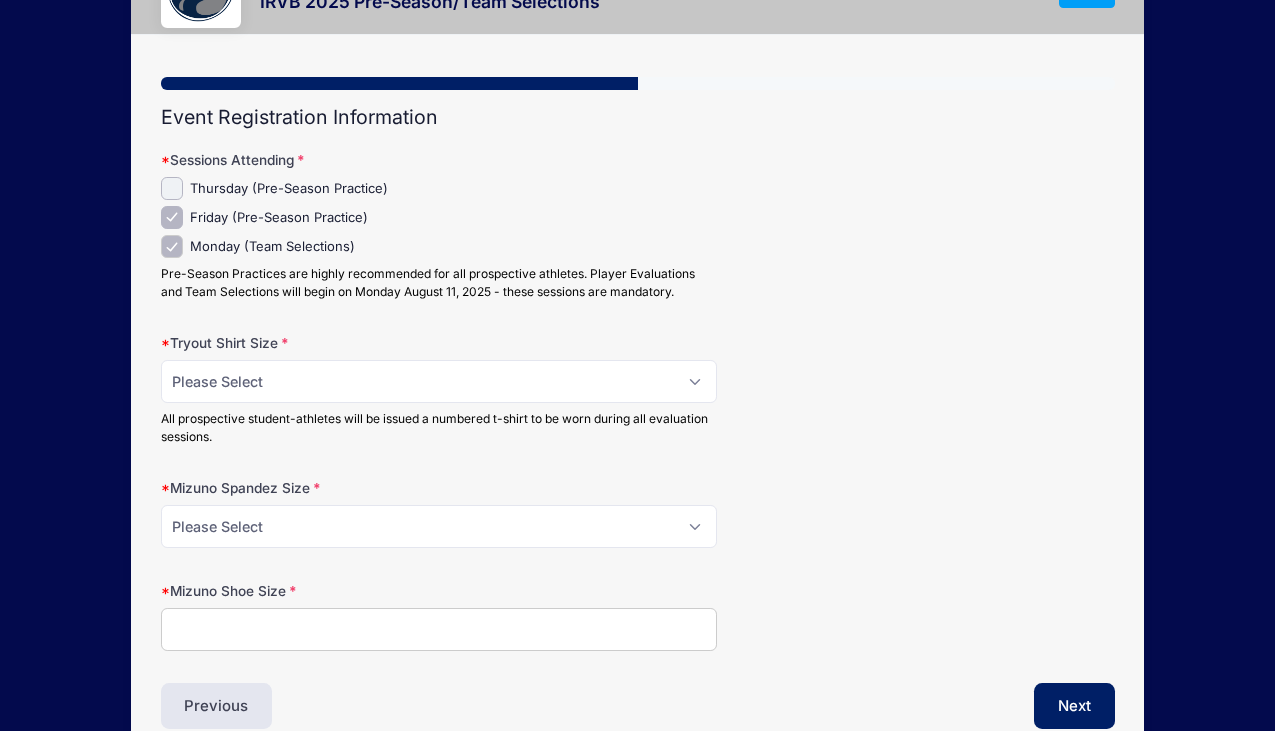 scroll, scrollTop: 104, scrollLeft: 0, axis: vertical 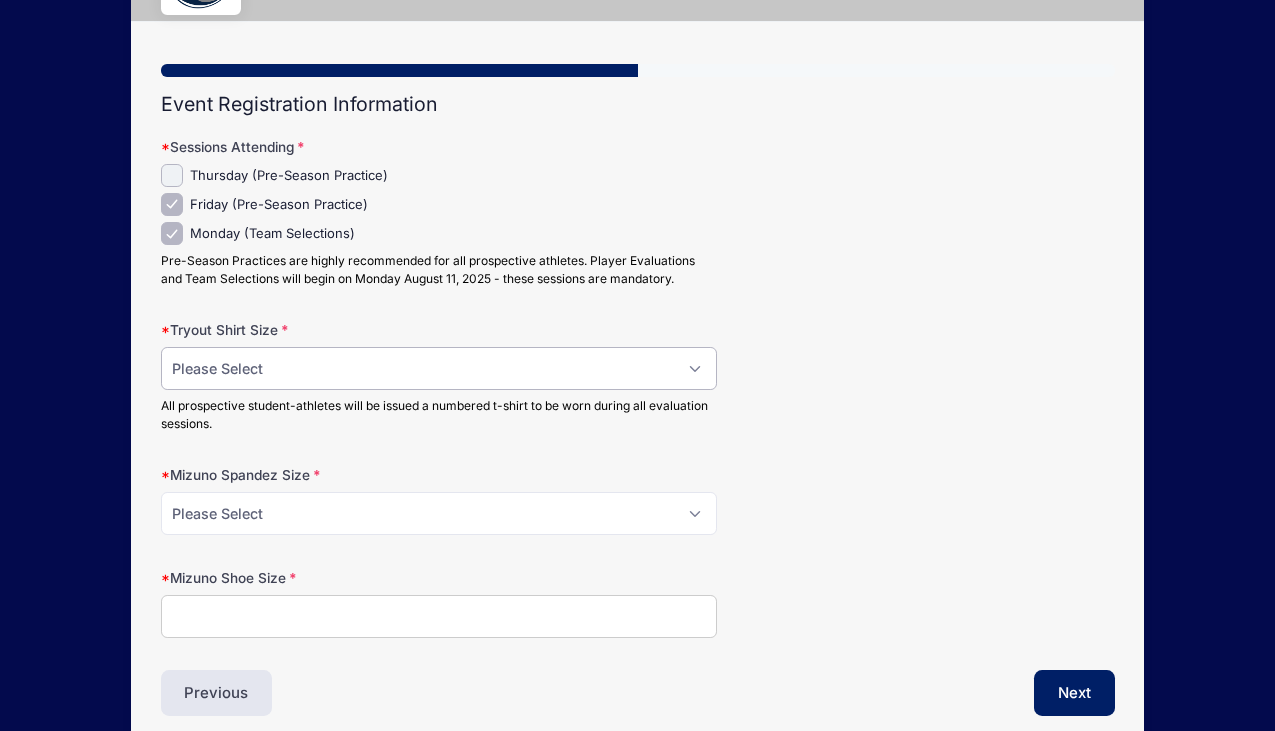 click on "Please Select XS
S
M
L
XL" at bounding box center (439, 368) 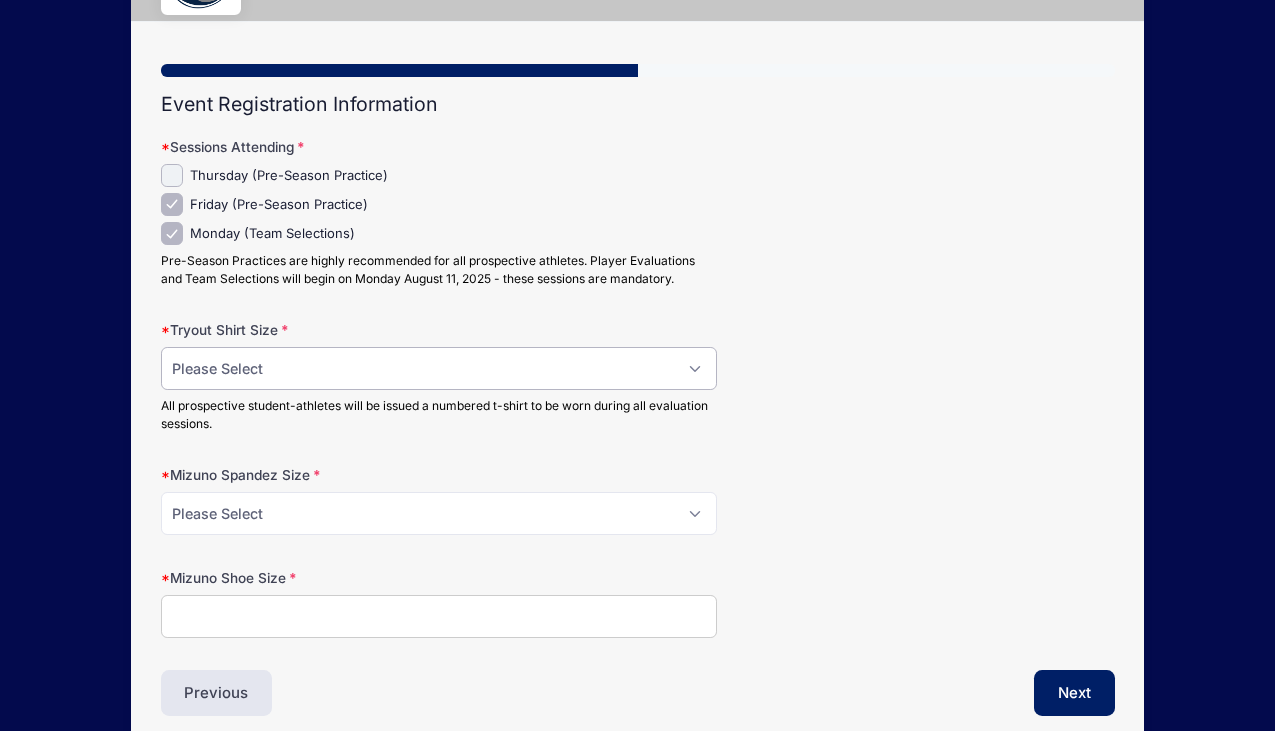 select on "L" 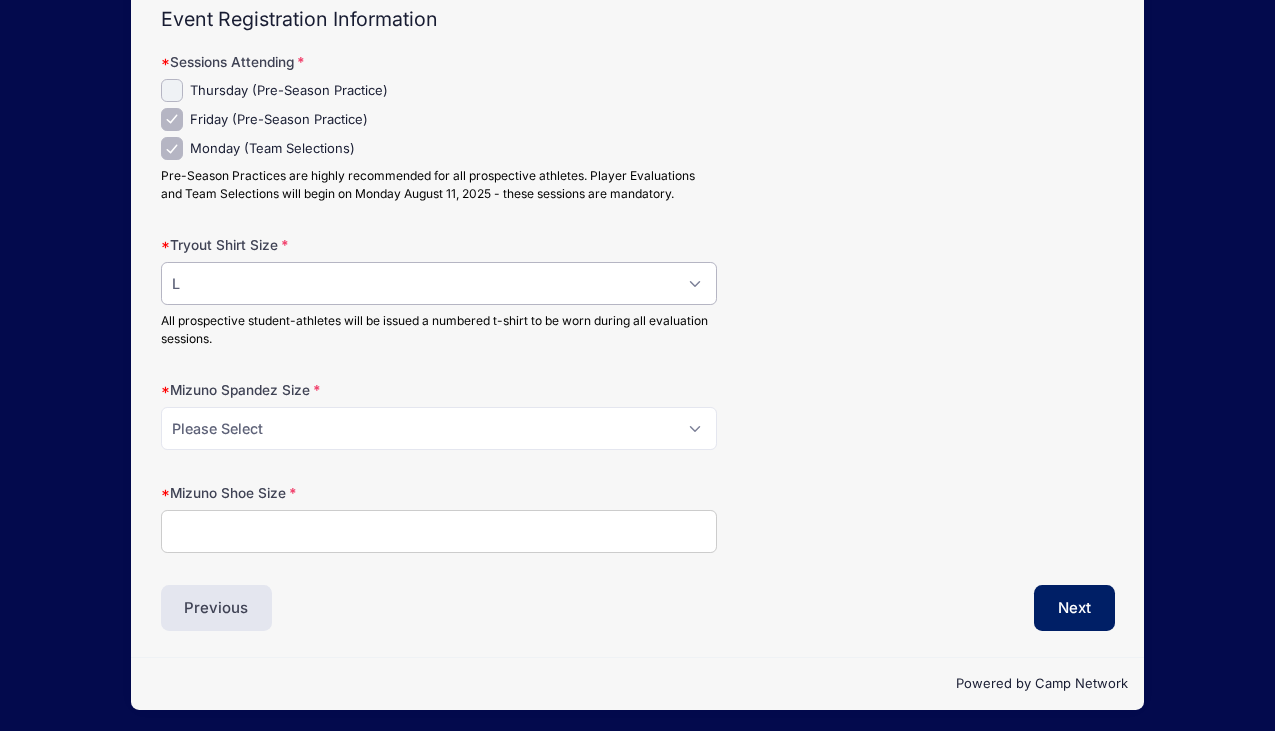 scroll, scrollTop: 193, scrollLeft: 0, axis: vertical 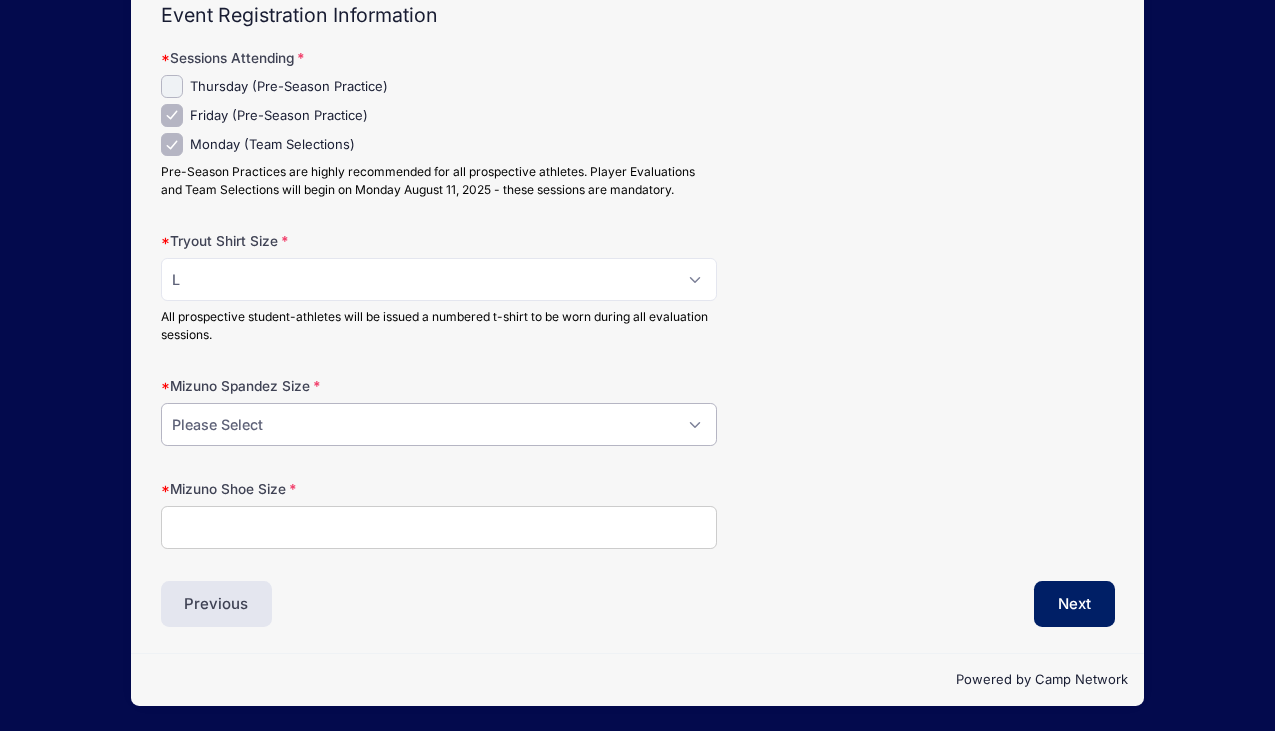 click on "Please Select XS
S
M
L
XL" at bounding box center [439, 424] 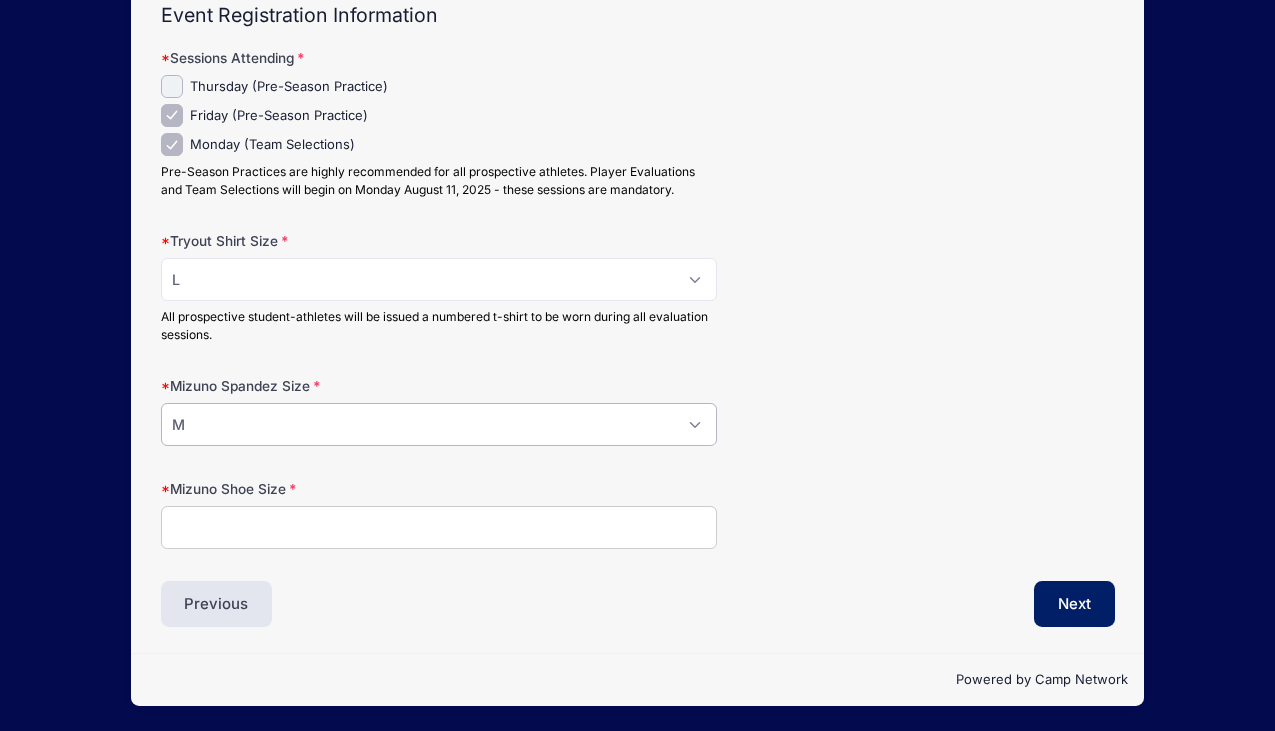 click on "Please Select XS
S
M
L
XL" at bounding box center (439, 424) 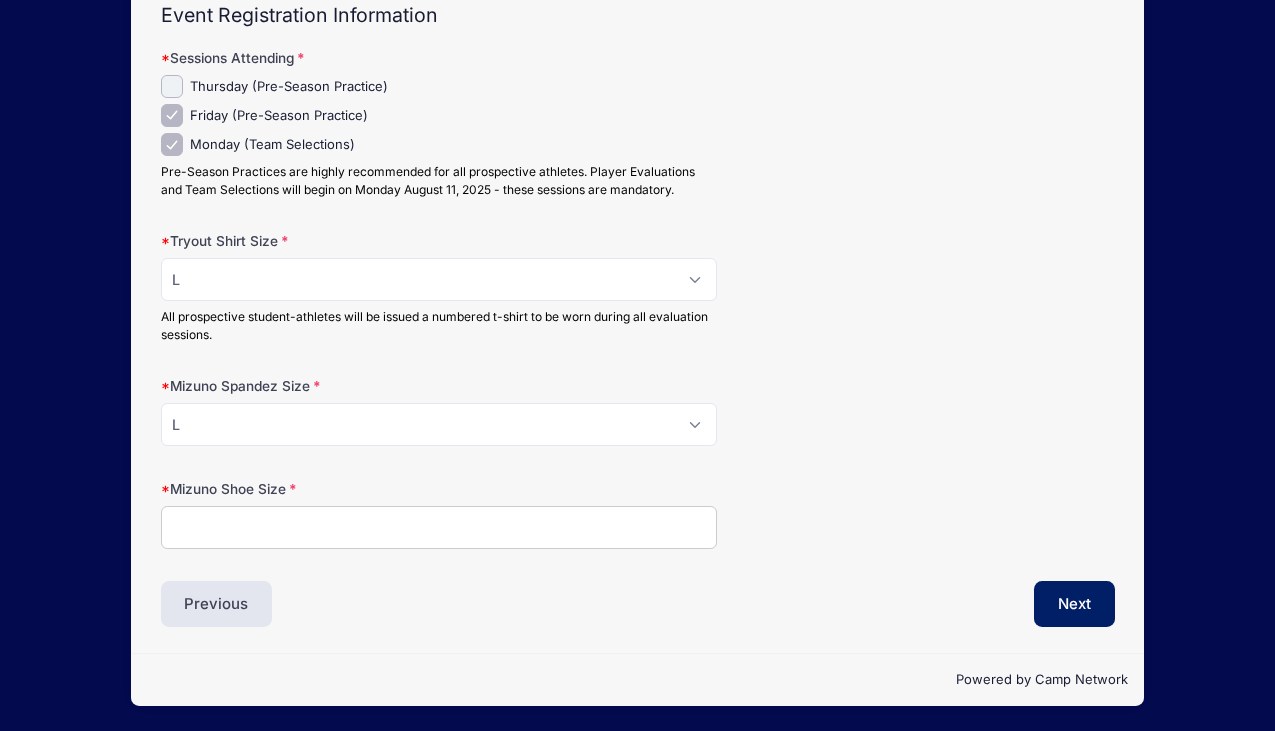 click on "Mizuno Shoe Size" at bounding box center [439, 527] 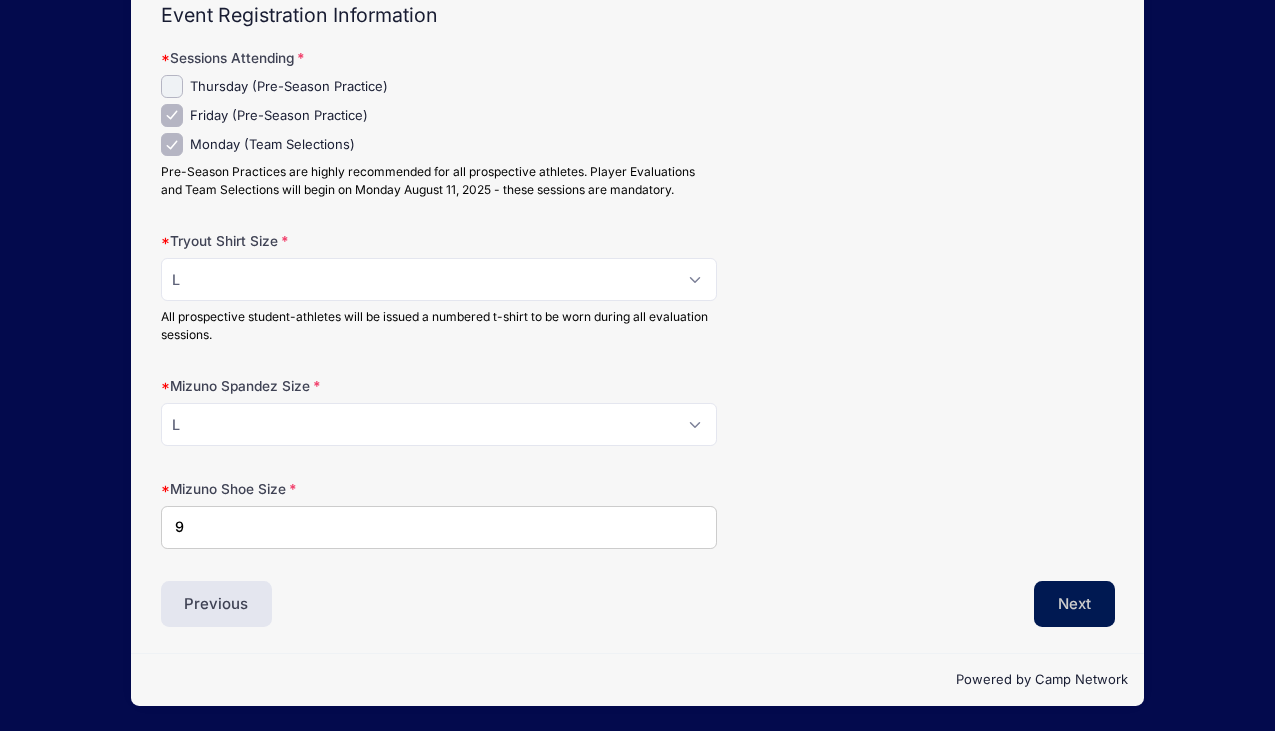 type on "9" 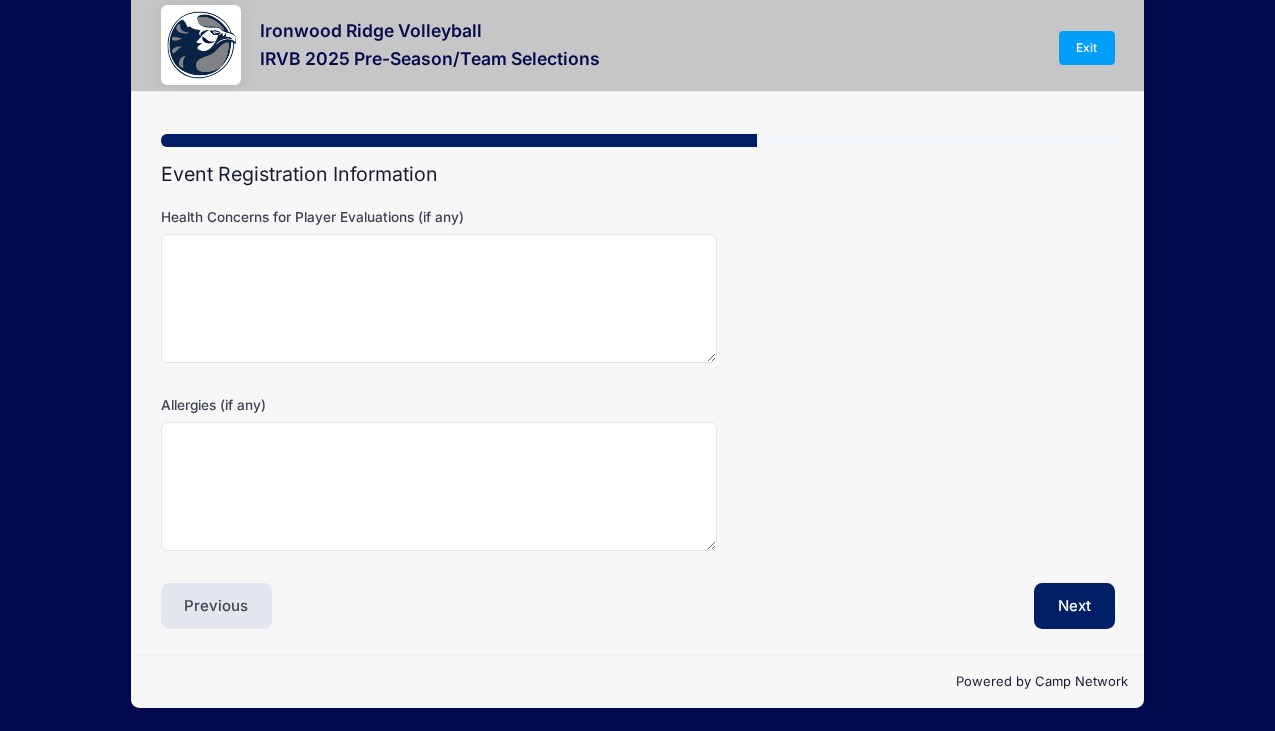 scroll, scrollTop: 0, scrollLeft: 0, axis: both 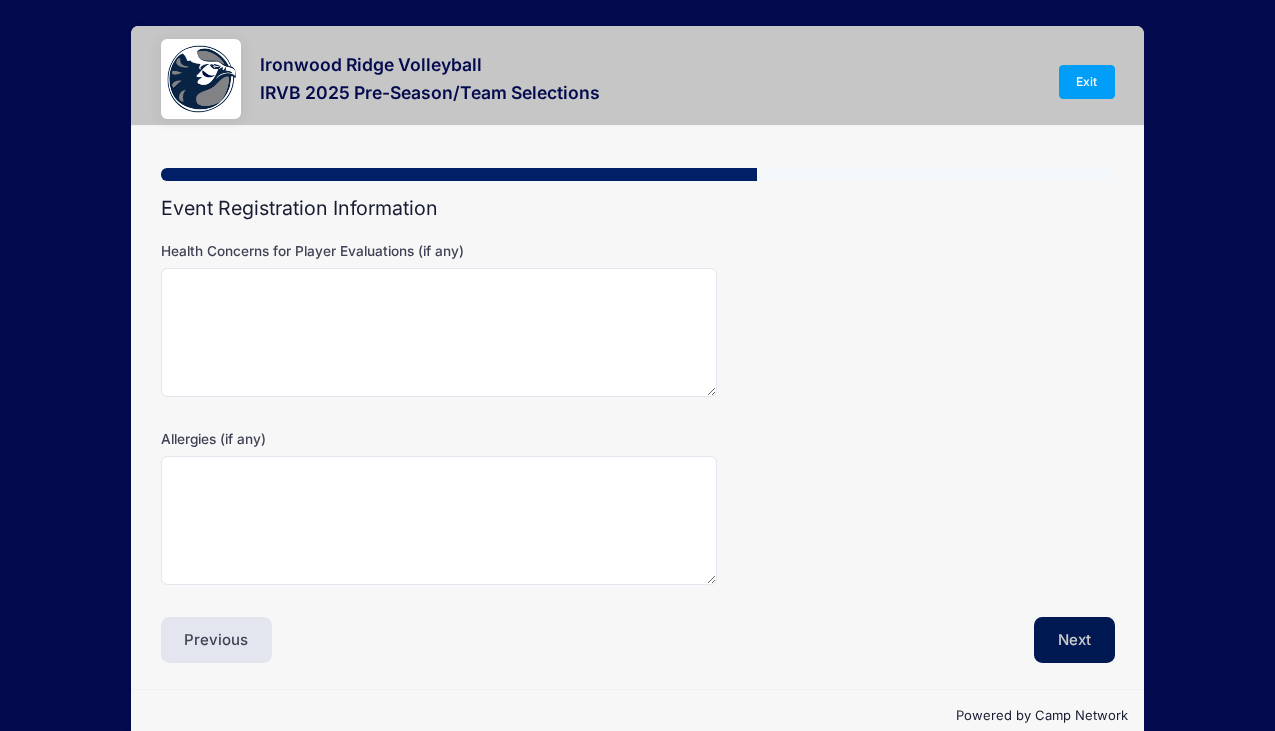 click on "Next" at bounding box center (1074, 640) 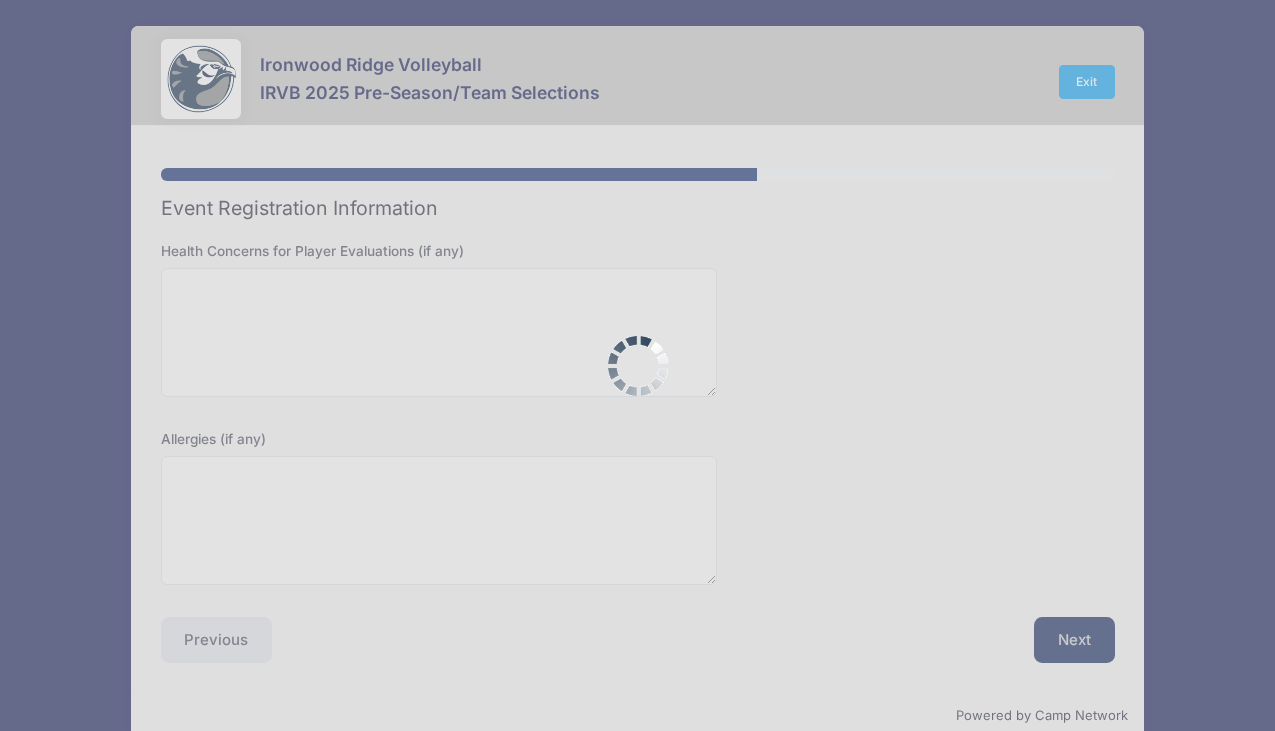 scroll, scrollTop: 0, scrollLeft: 0, axis: both 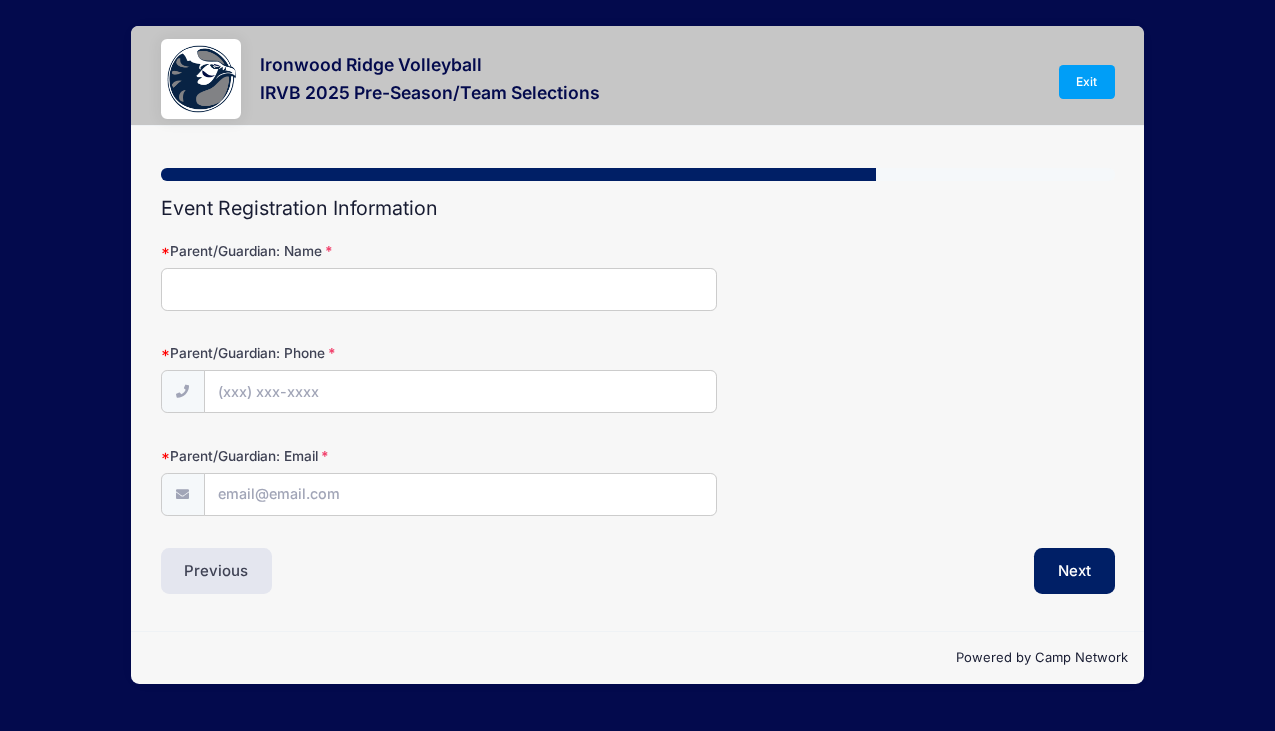 click on "Parent/Guardian: Name" at bounding box center [439, 289] 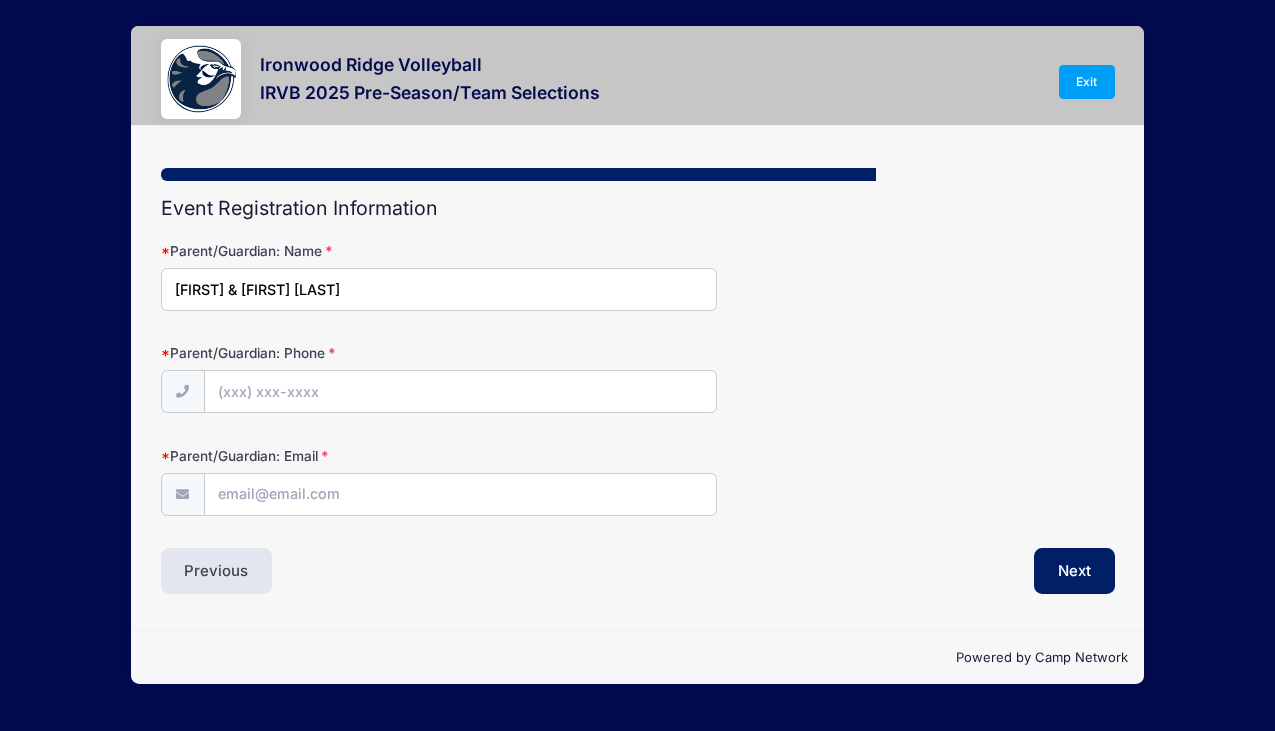 type on "[FIRST] & [FIRST] [LAST]" 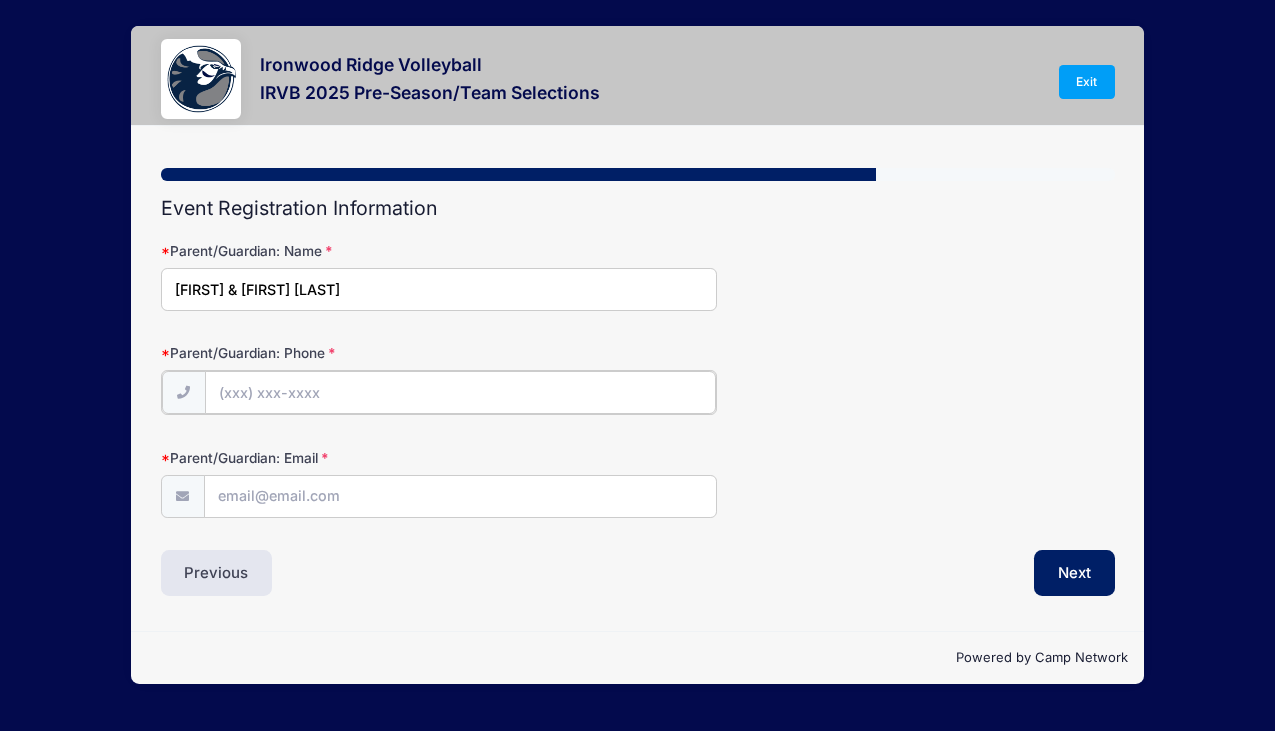 click on "Parent/Guardian: Phone" at bounding box center [460, 392] 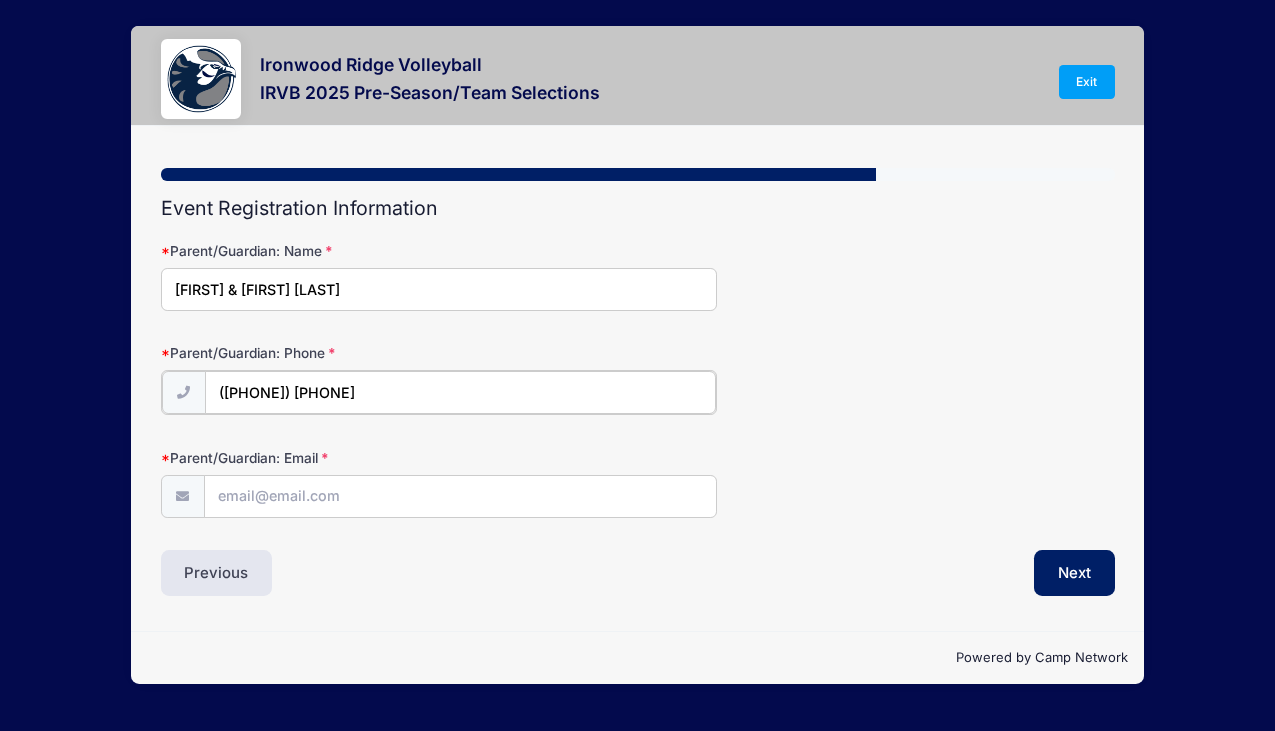 type on "([PHONE]) [PHONE]" 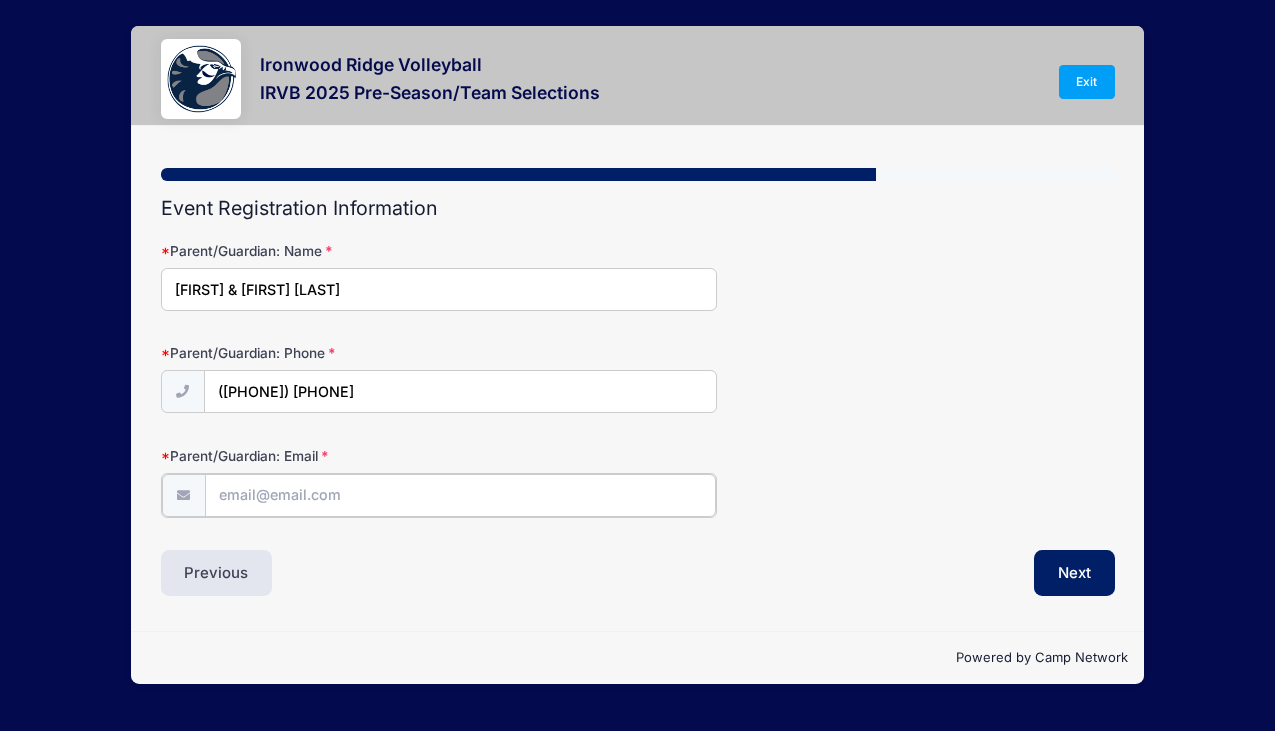 click on "Parent/Guardian: Email" at bounding box center (460, 495) 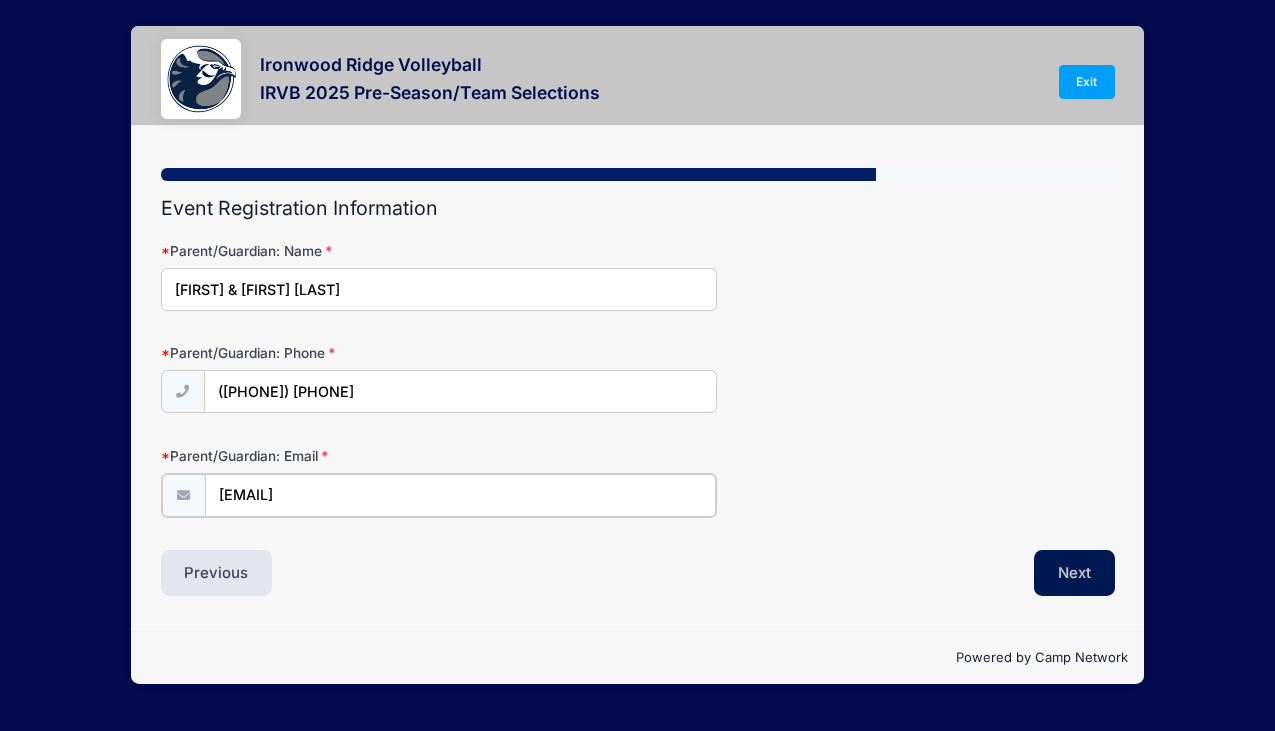 type on "[EMAIL]" 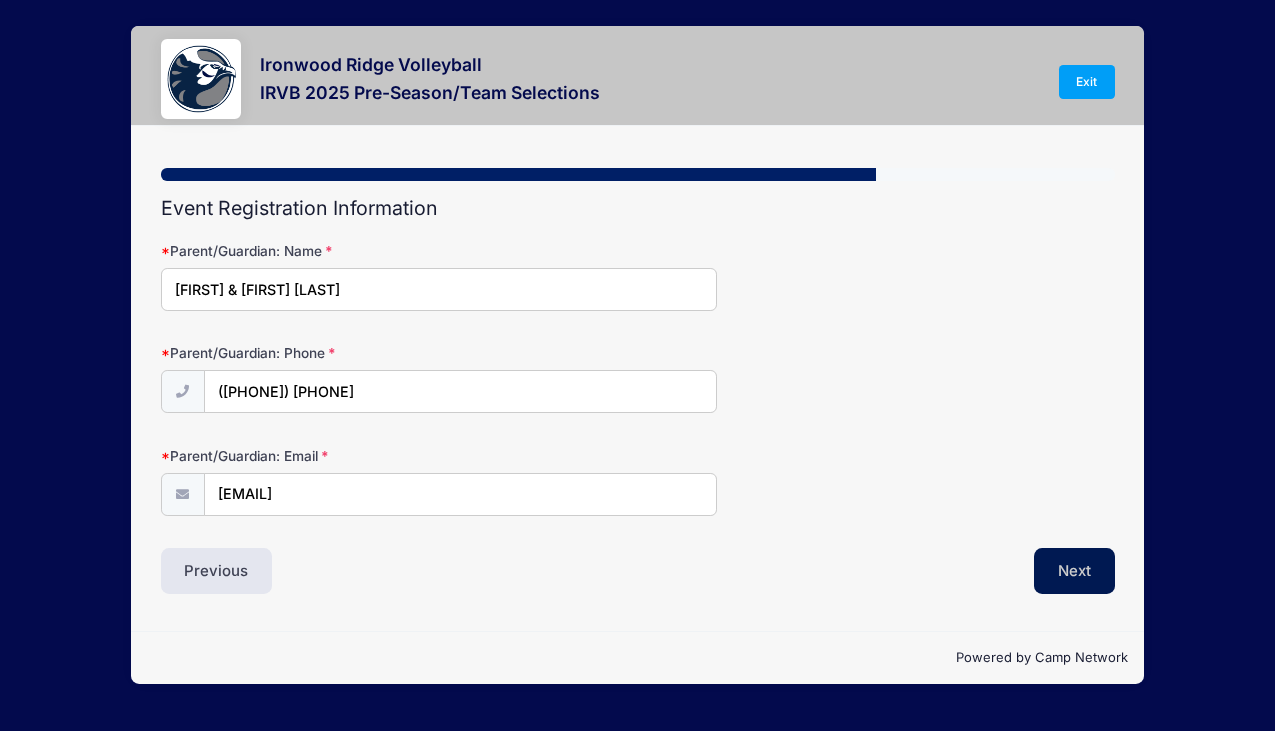 click on "Next" at bounding box center (1074, 571) 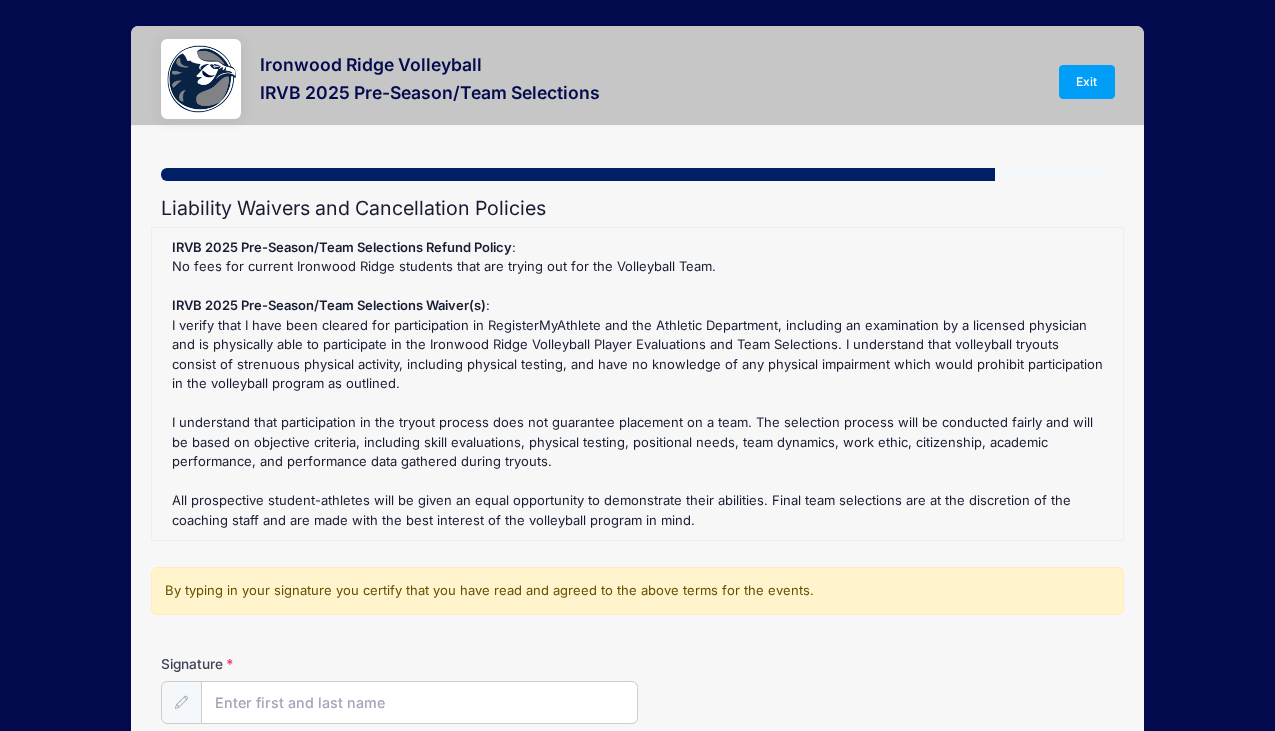scroll, scrollTop: 0, scrollLeft: 0, axis: both 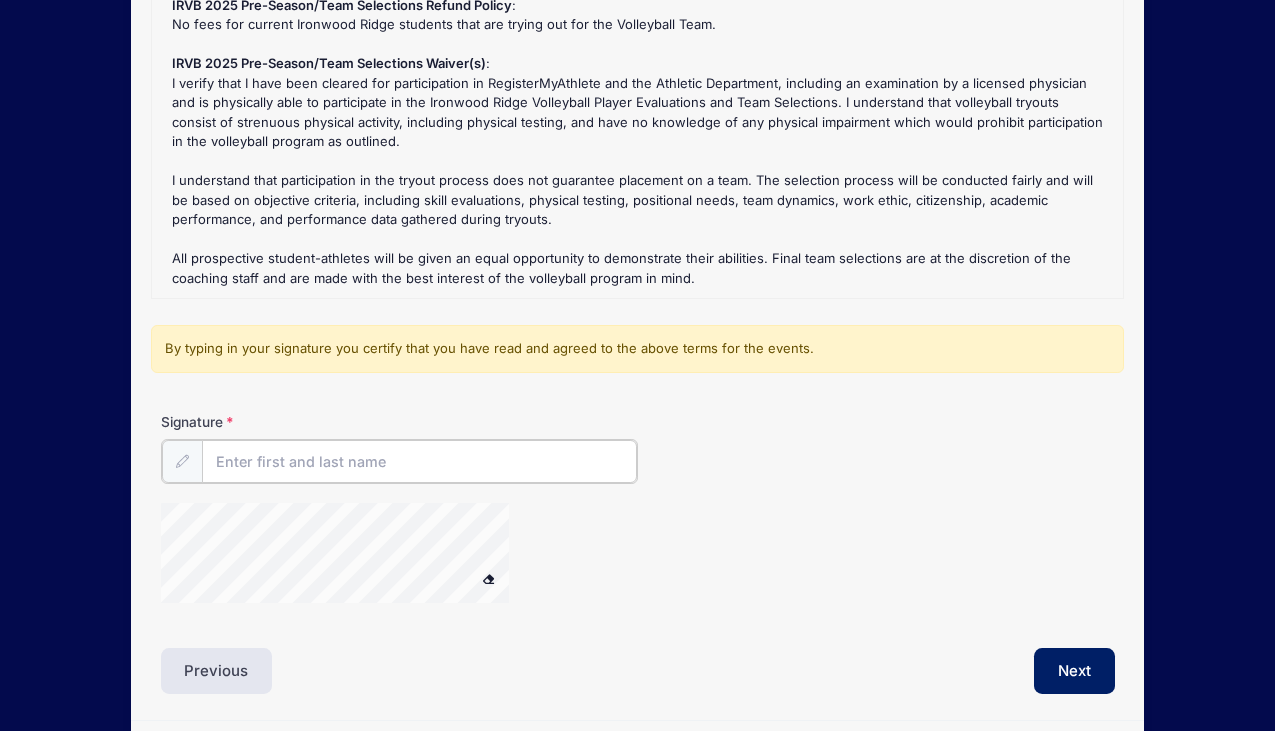 click on "Signature" at bounding box center [419, 461] 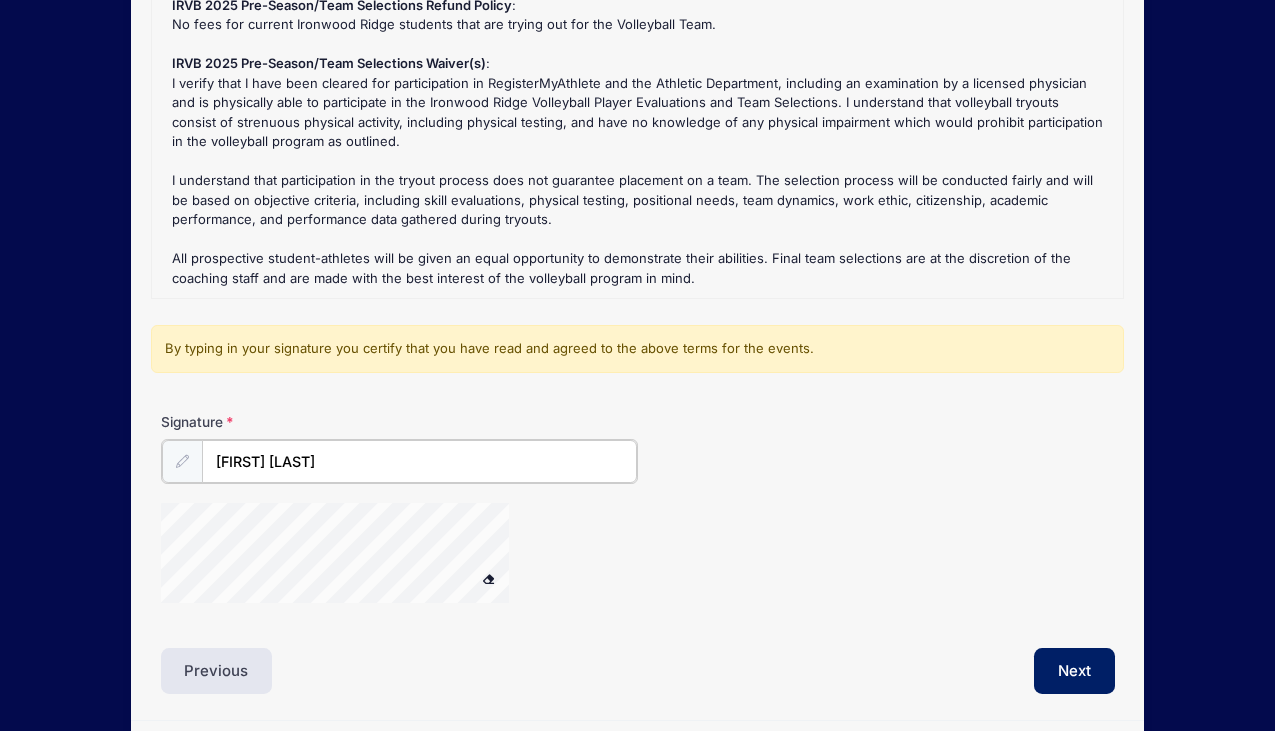 type on "[FIRST] [LAST]" 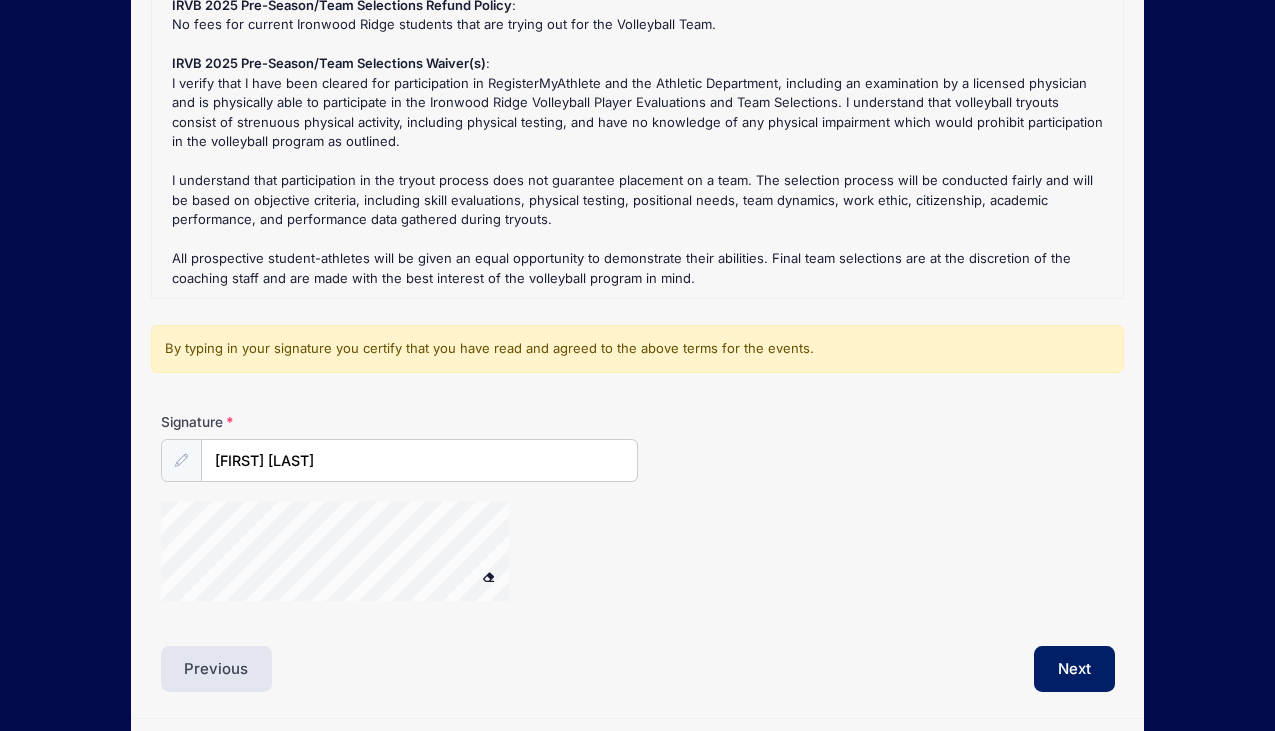 click at bounding box center (488, 576) 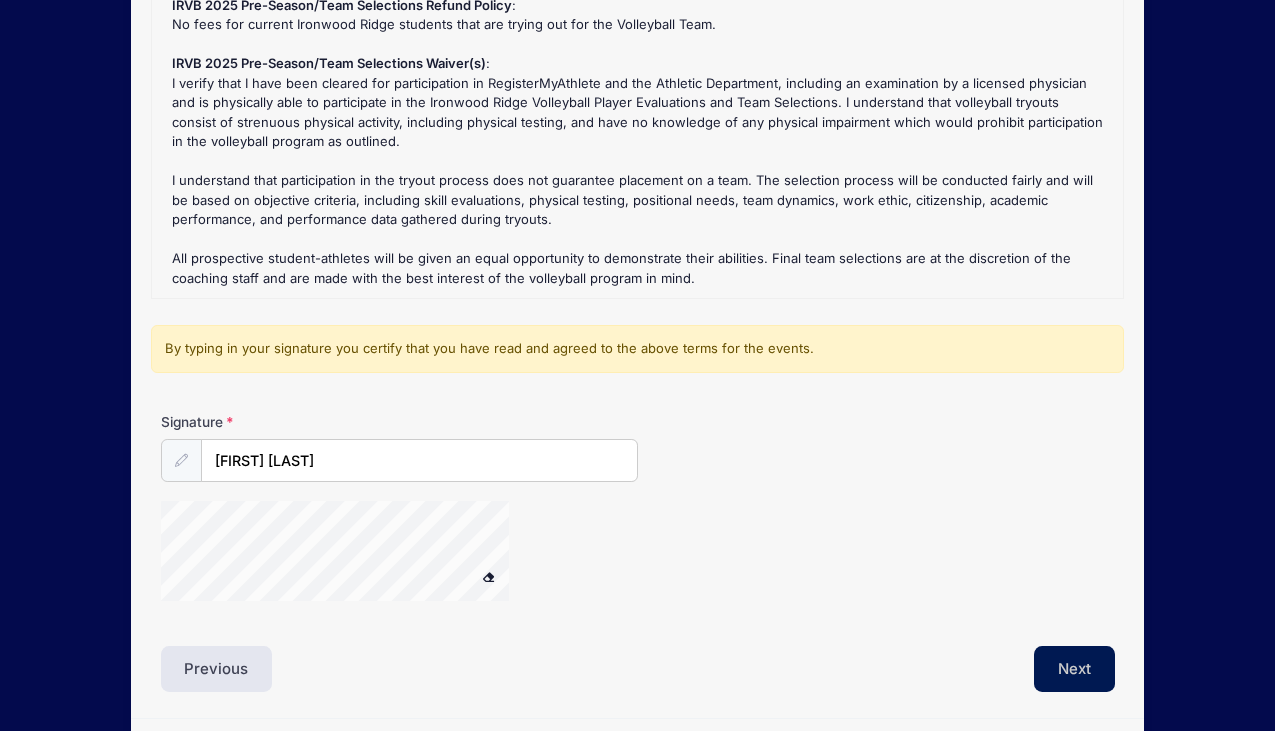 click on "Next" at bounding box center [1074, 669] 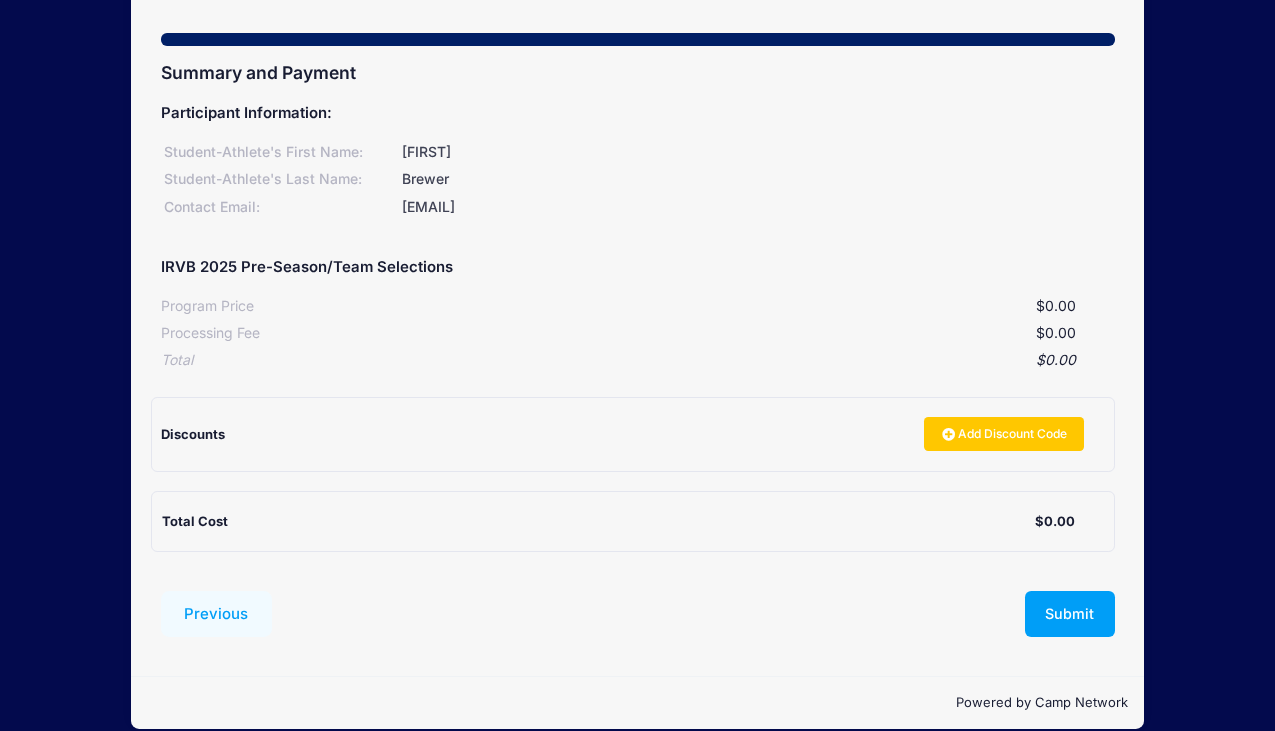 scroll, scrollTop: 143, scrollLeft: 0, axis: vertical 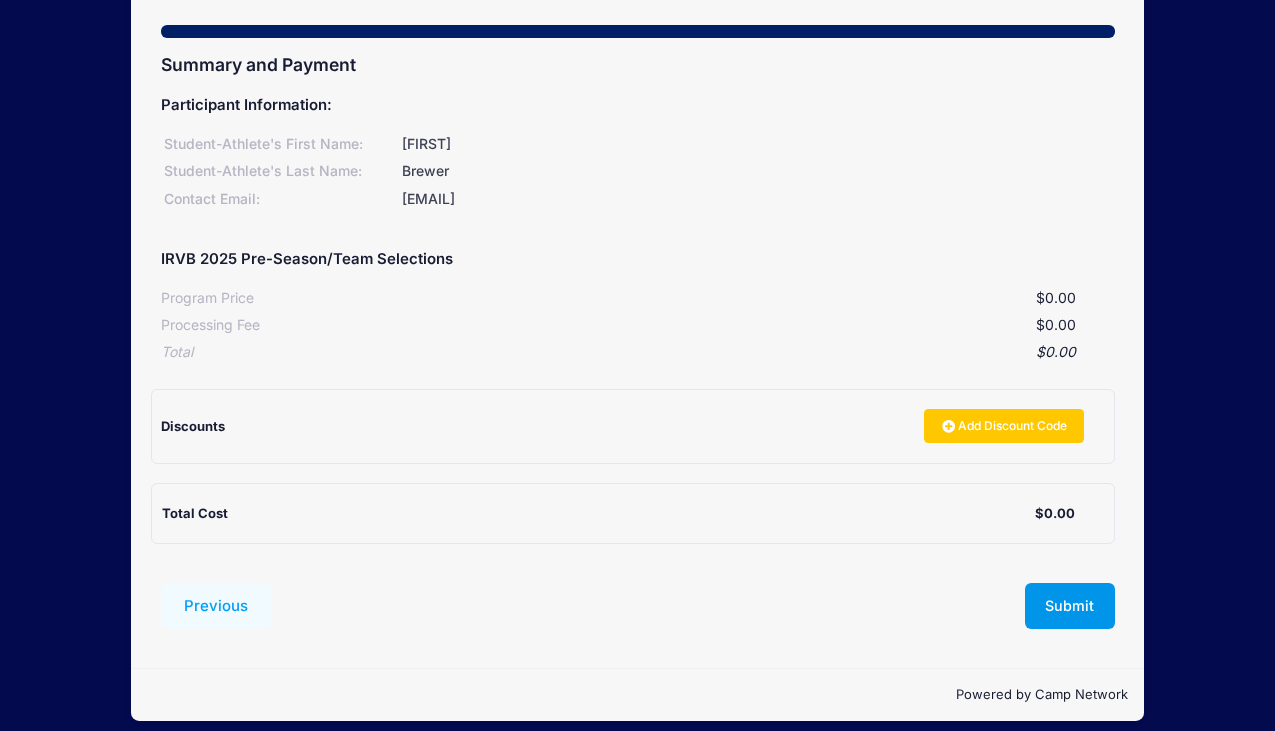click on "Submit" at bounding box center (1070, 606) 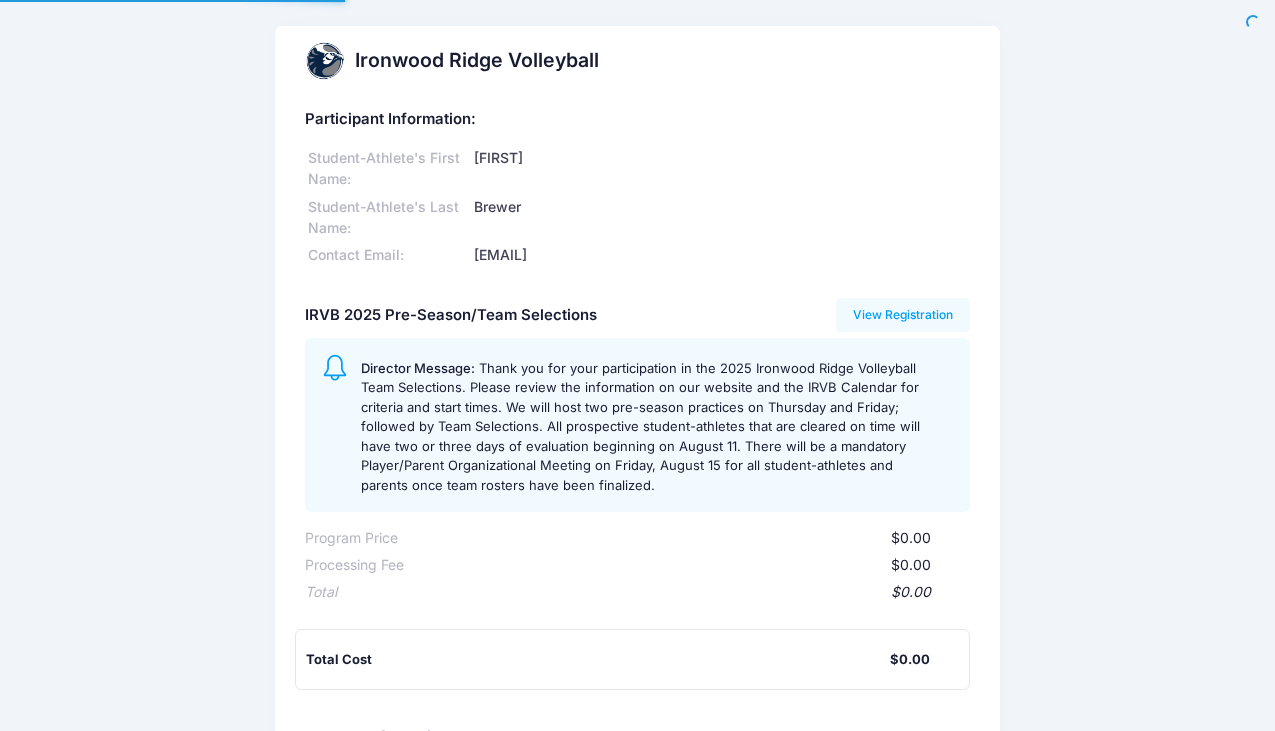 scroll, scrollTop: 0, scrollLeft: 0, axis: both 